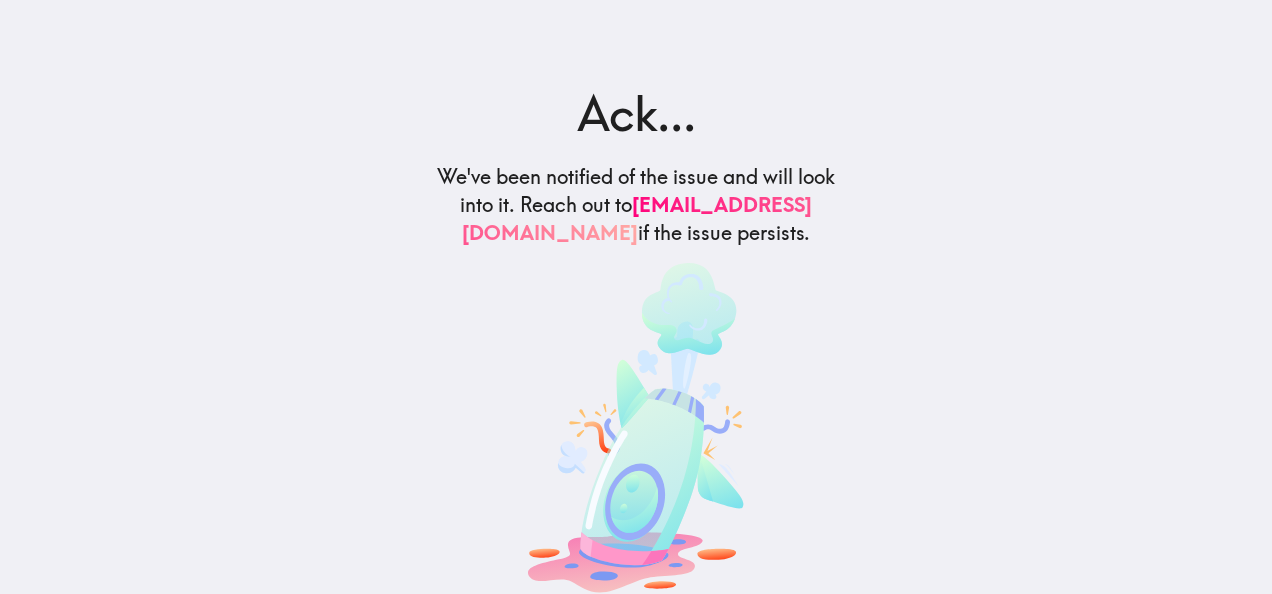 scroll, scrollTop: 0, scrollLeft: 0, axis: both 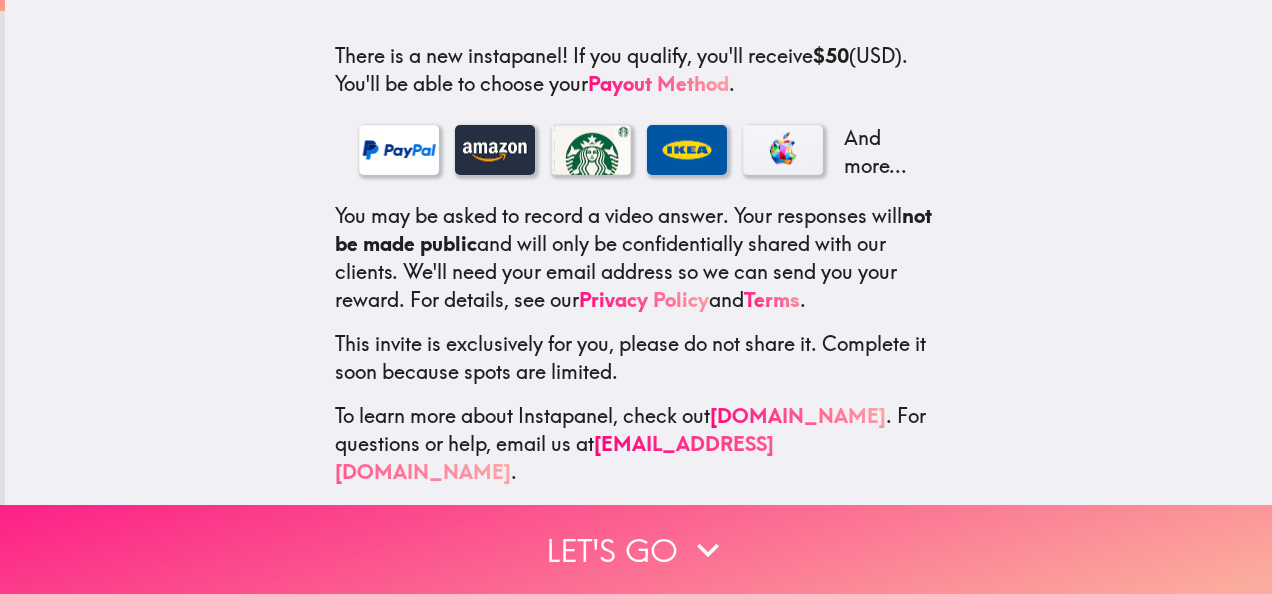 click on "Let's go" at bounding box center (636, 549) 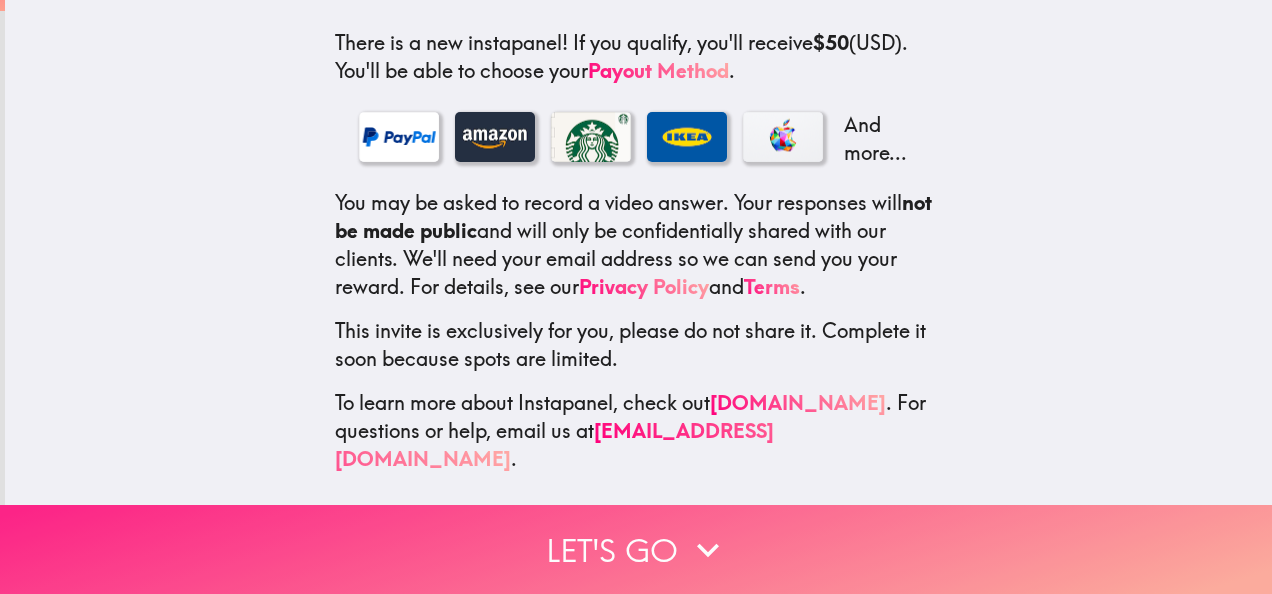 scroll, scrollTop: 0, scrollLeft: 0, axis: both 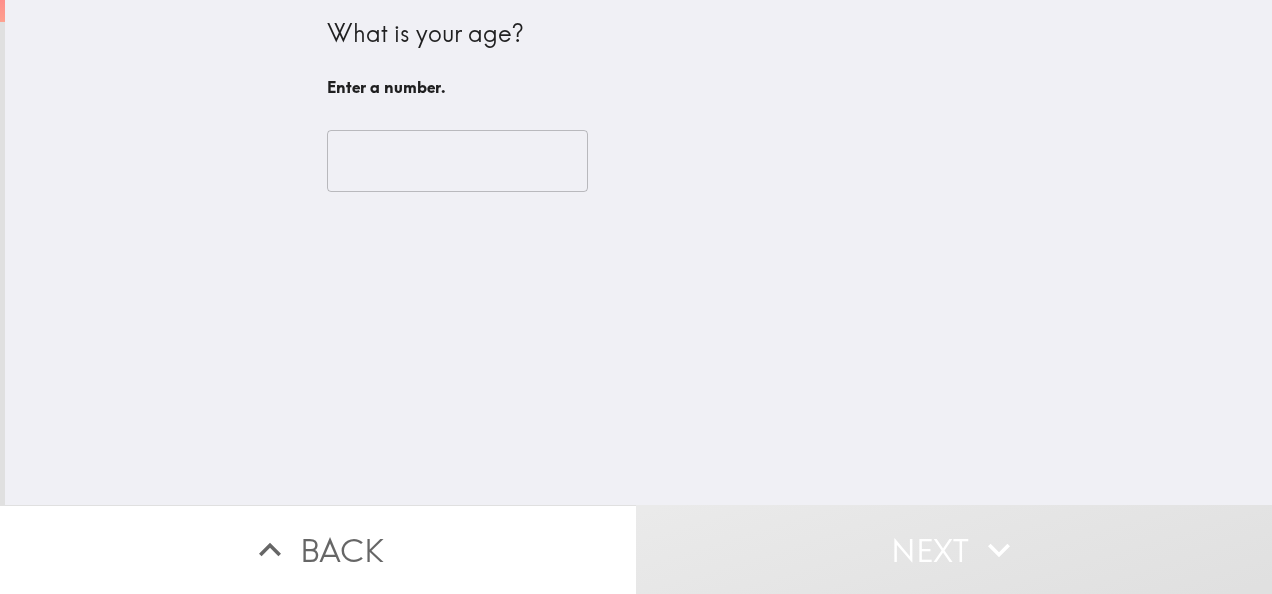 click at bounding box center (457, 161) 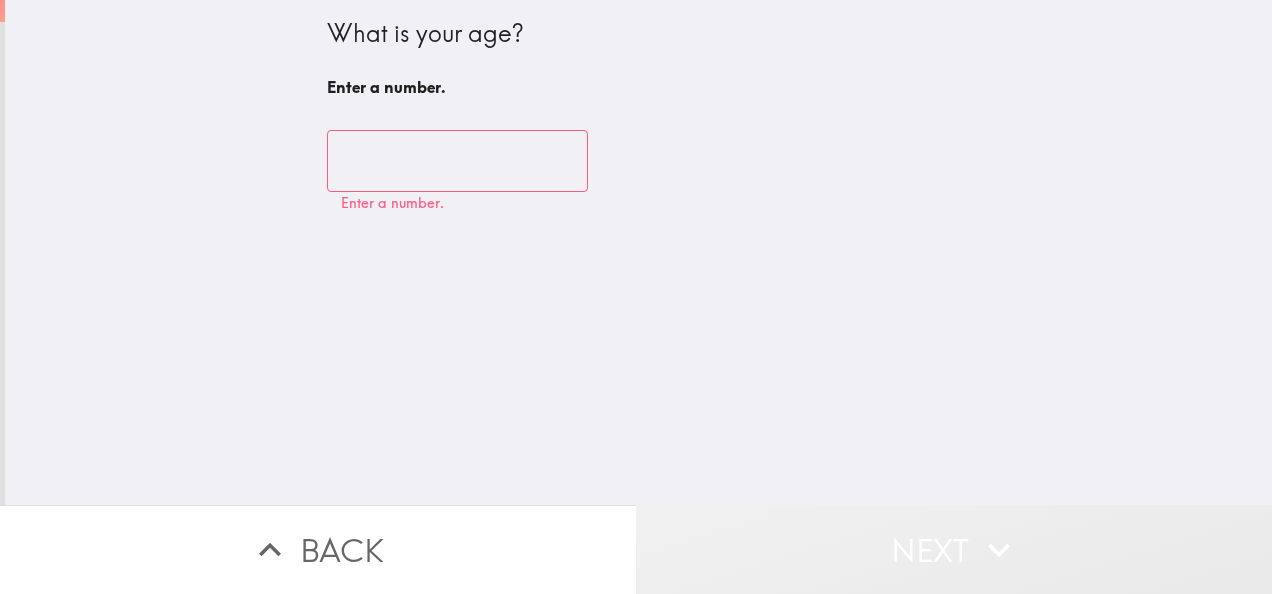 click on "Next" at bounding box center (954, 549) 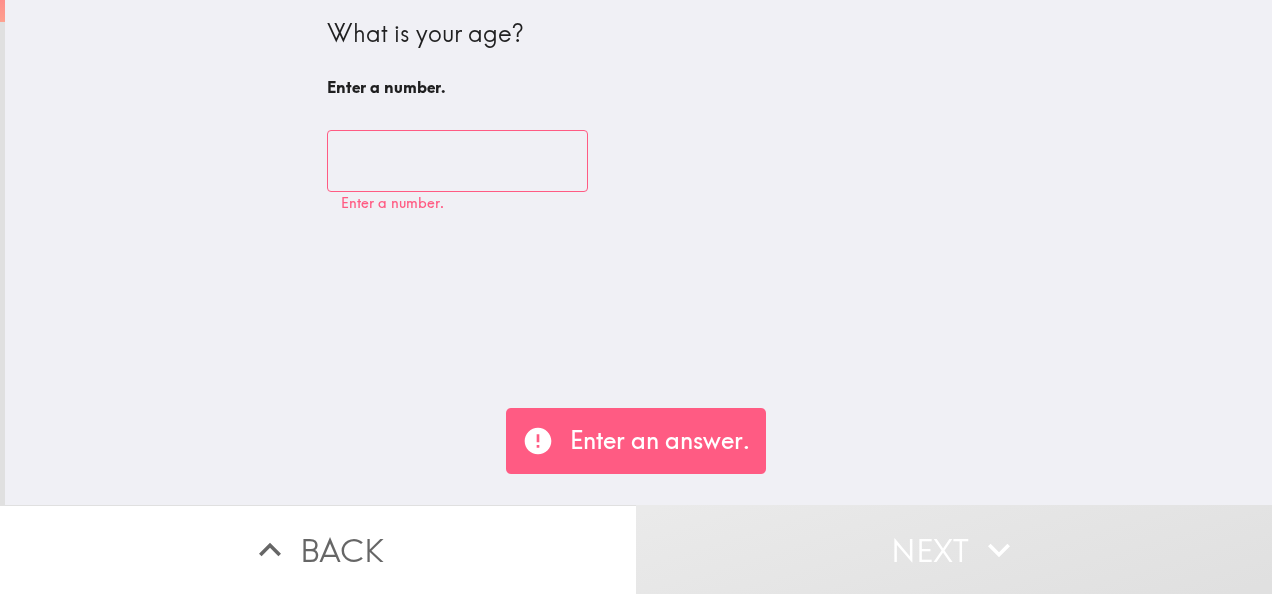 click at bounding box center [457, 161] 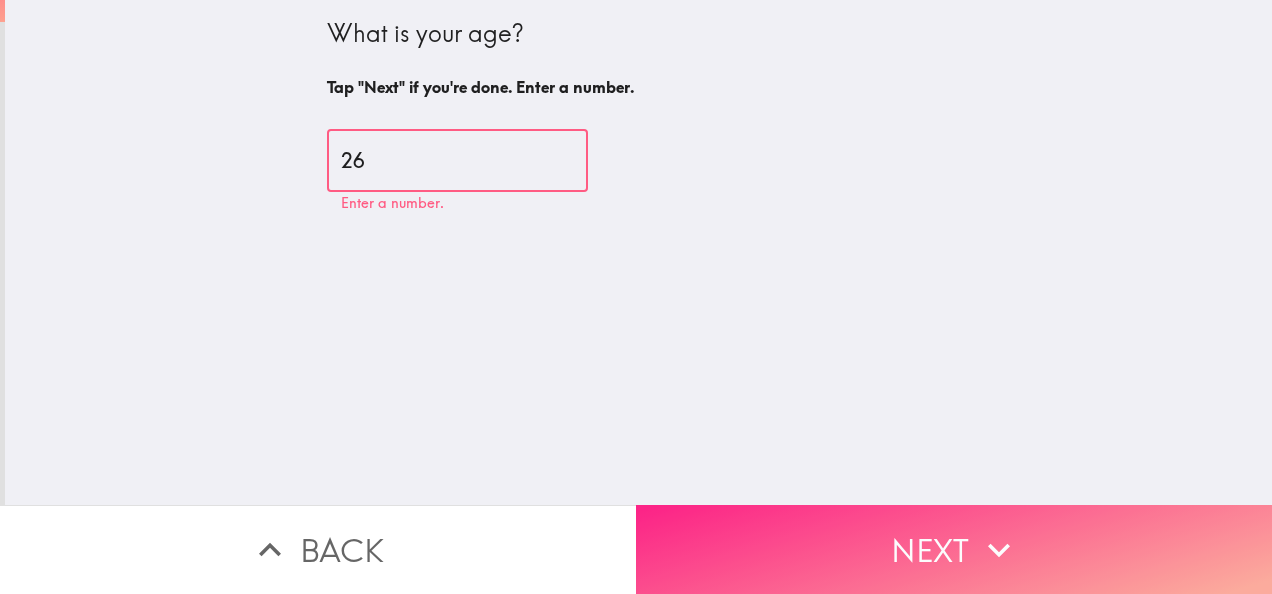 type on "26" 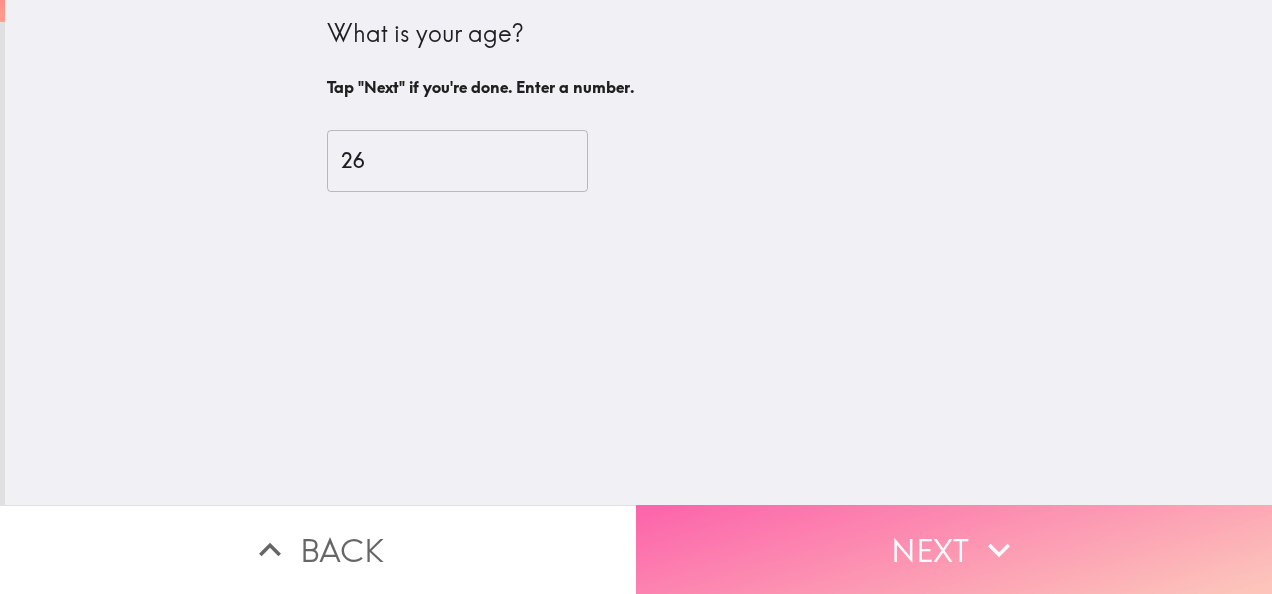 click on "Next" at bounding box center [954, 549] 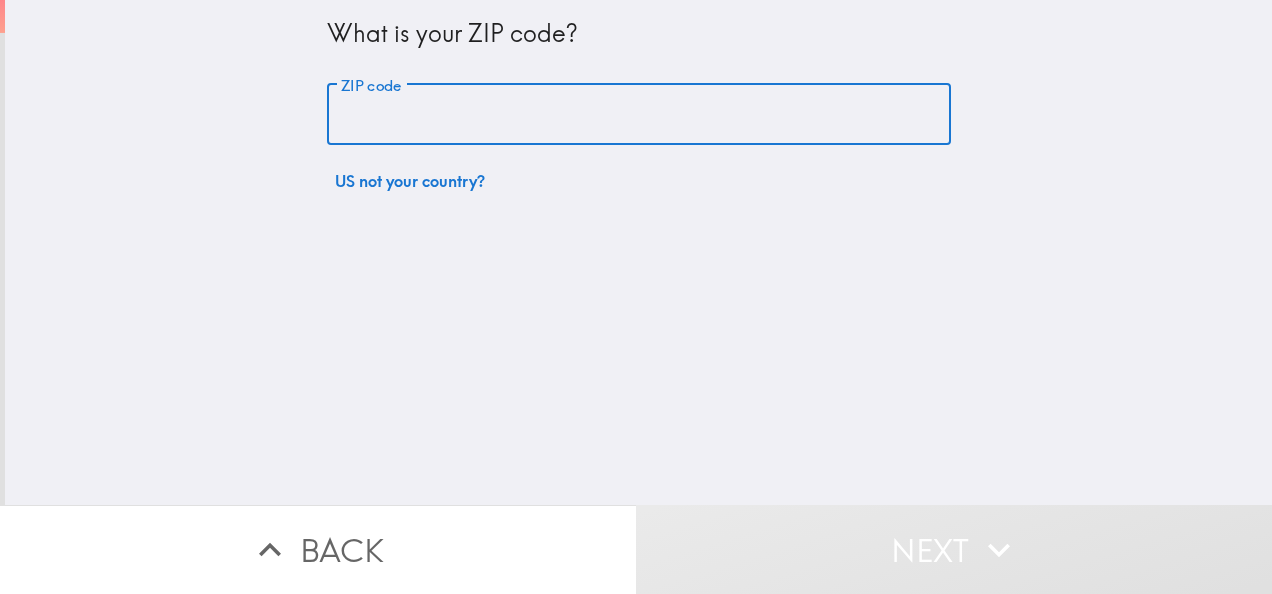 click on "ZIP code" at bounding box center (639, 115) 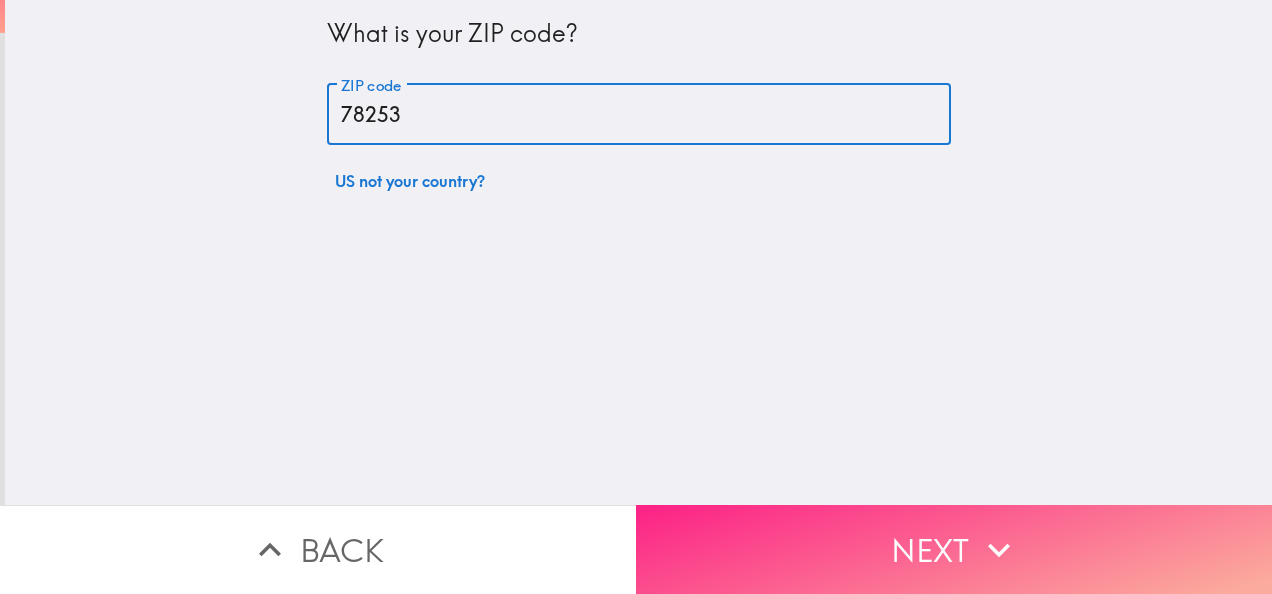 type on "78253" 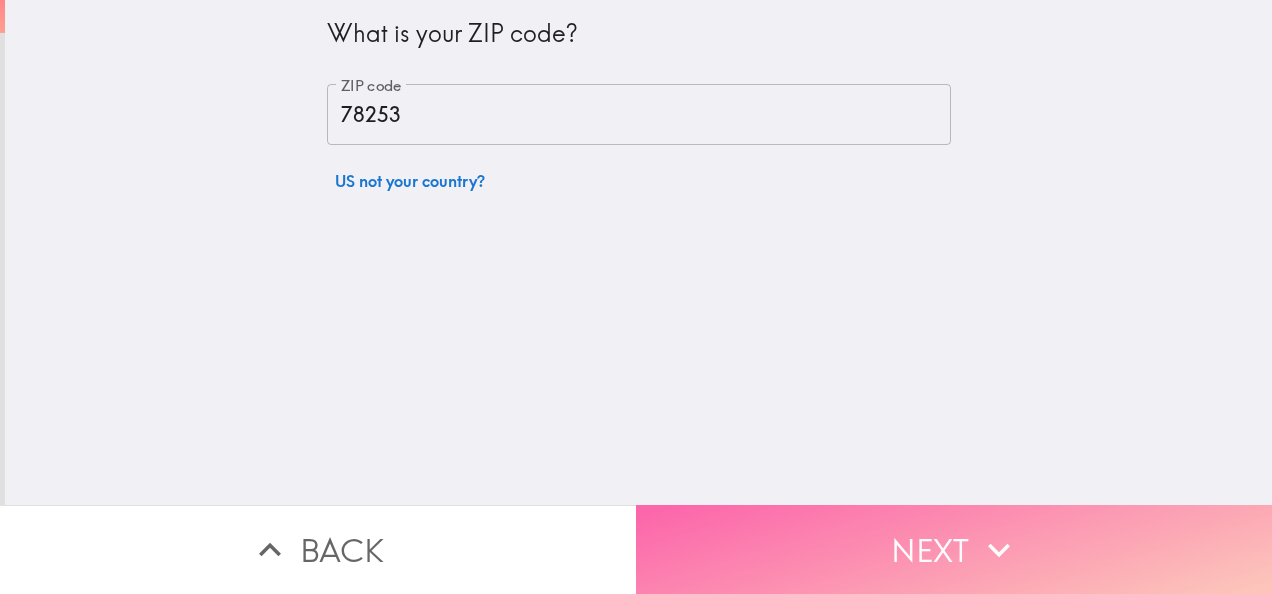click on "Next" at bounding box center [954, 549] 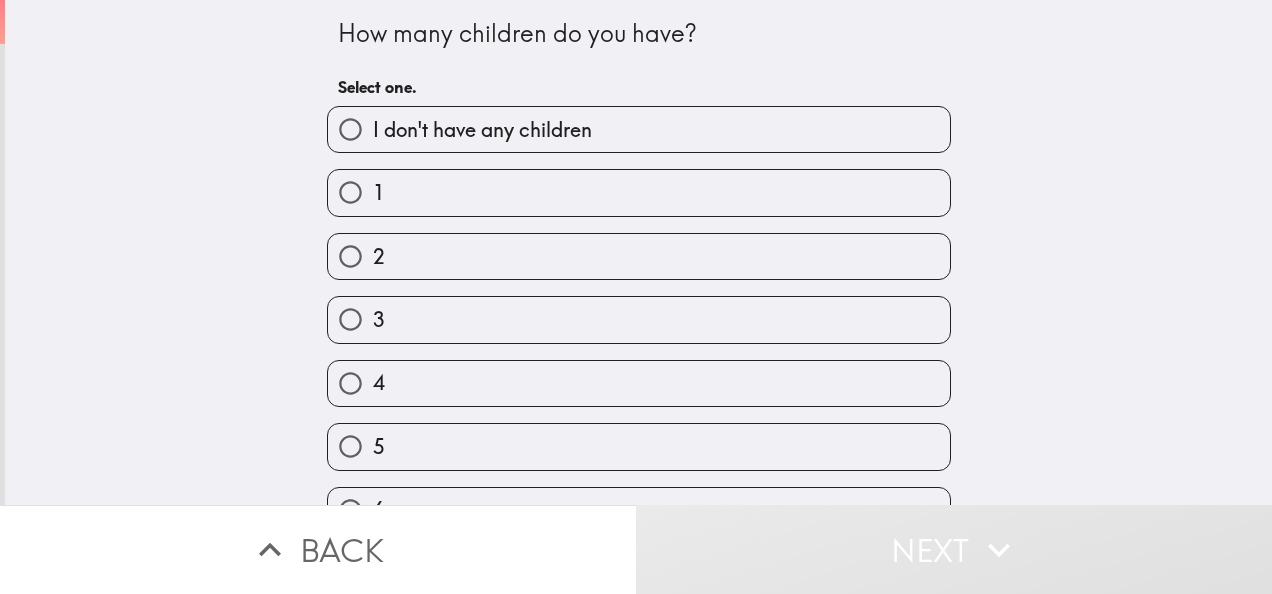 click on "2" at bounding box center (639, 256) 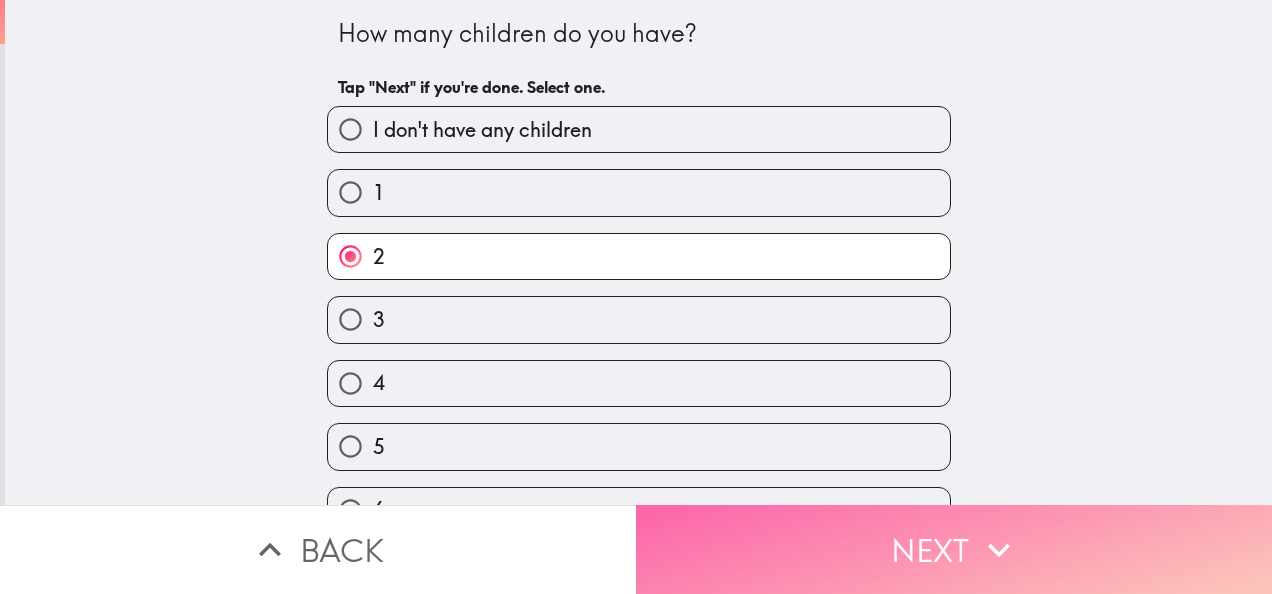 click on "Next" at bounding box center [954, 549] 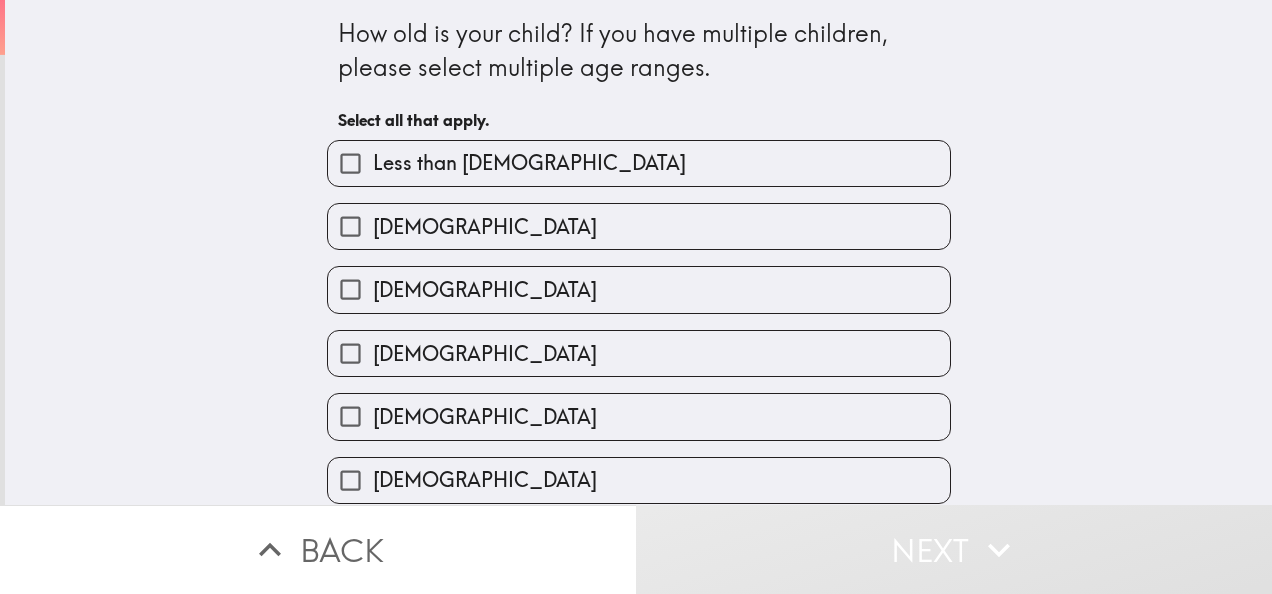 click on "9-10 years old" at bounding box center [639, 416] 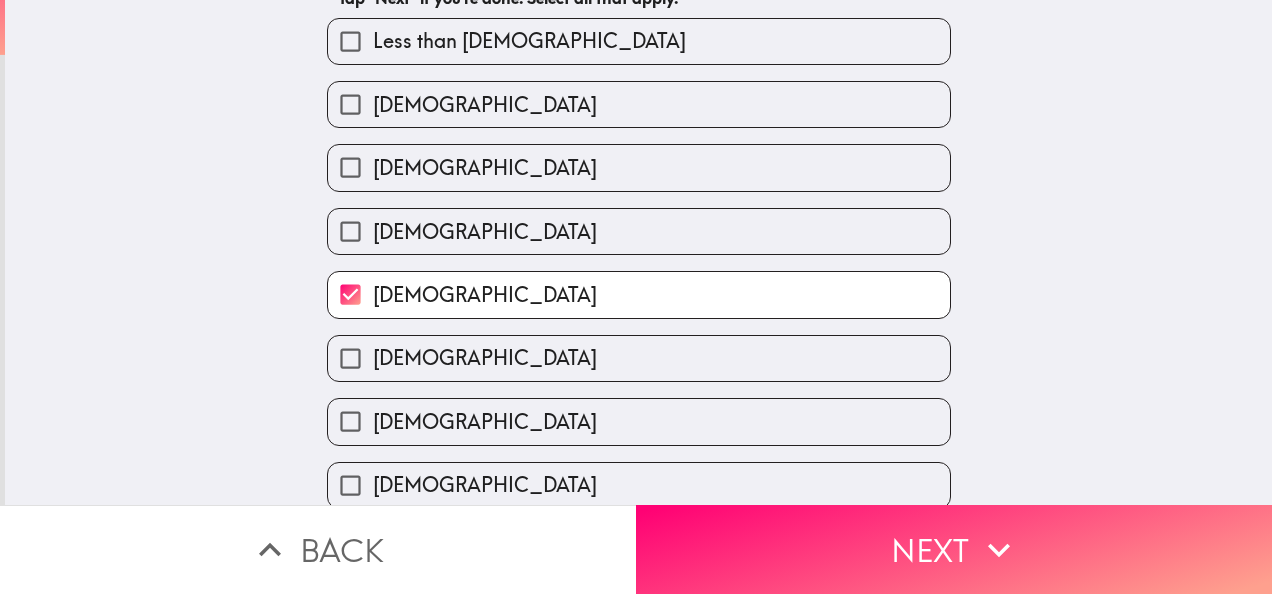 scroll, scrollTop: 124, scrollLeft: 0, axis: vertical 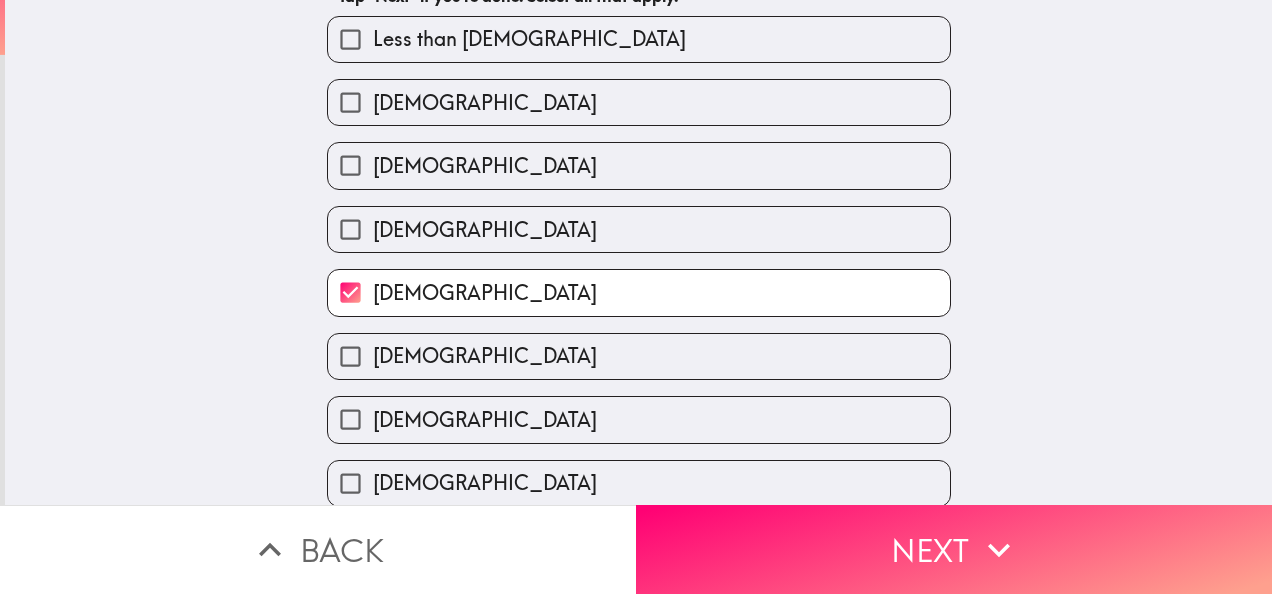 click on "14-16 years old" at bounding box center (485, 420) 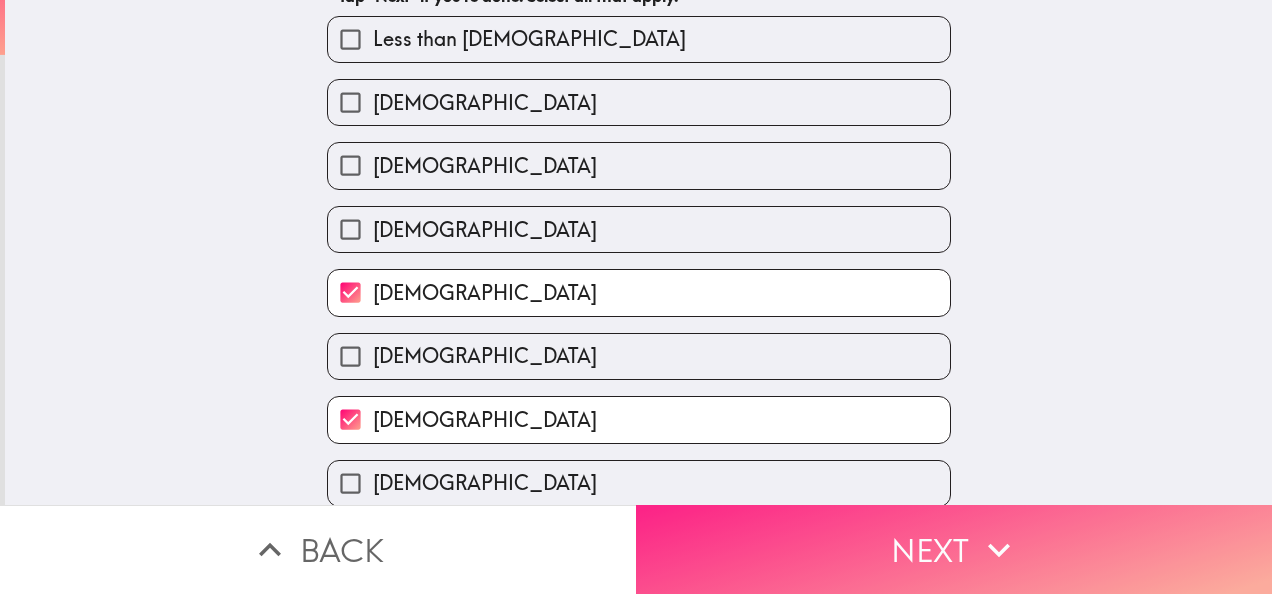 click on "Next" at bounding box center (954, 549) 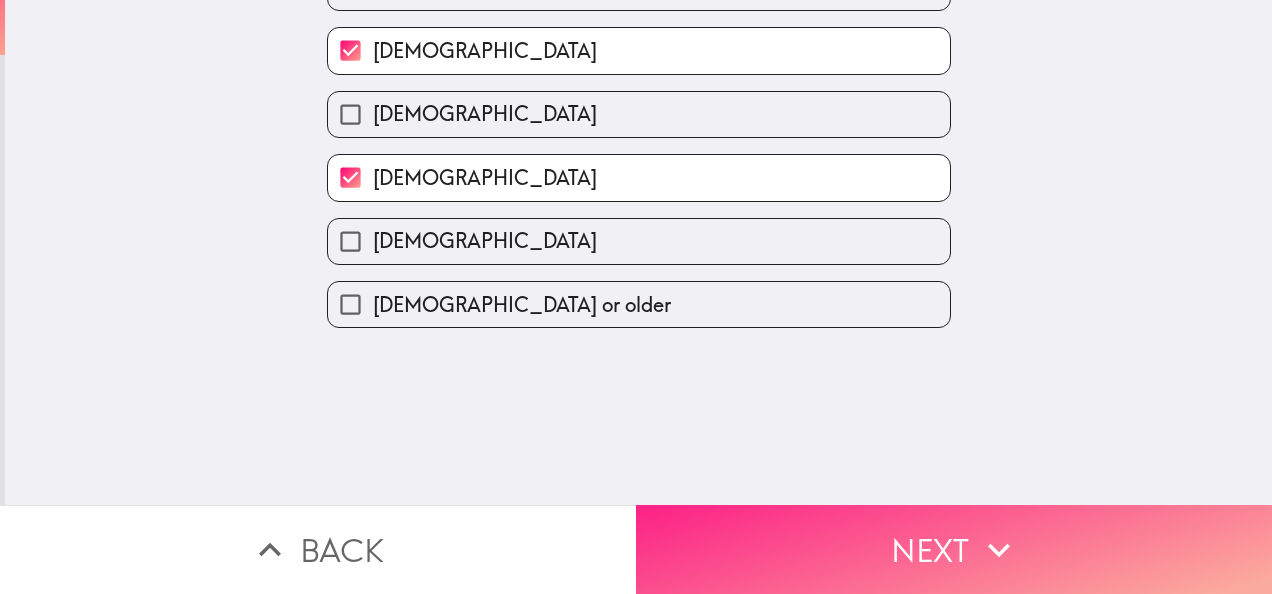 scroll, scrollTop: 0, scrollLeft: 0, axis: both 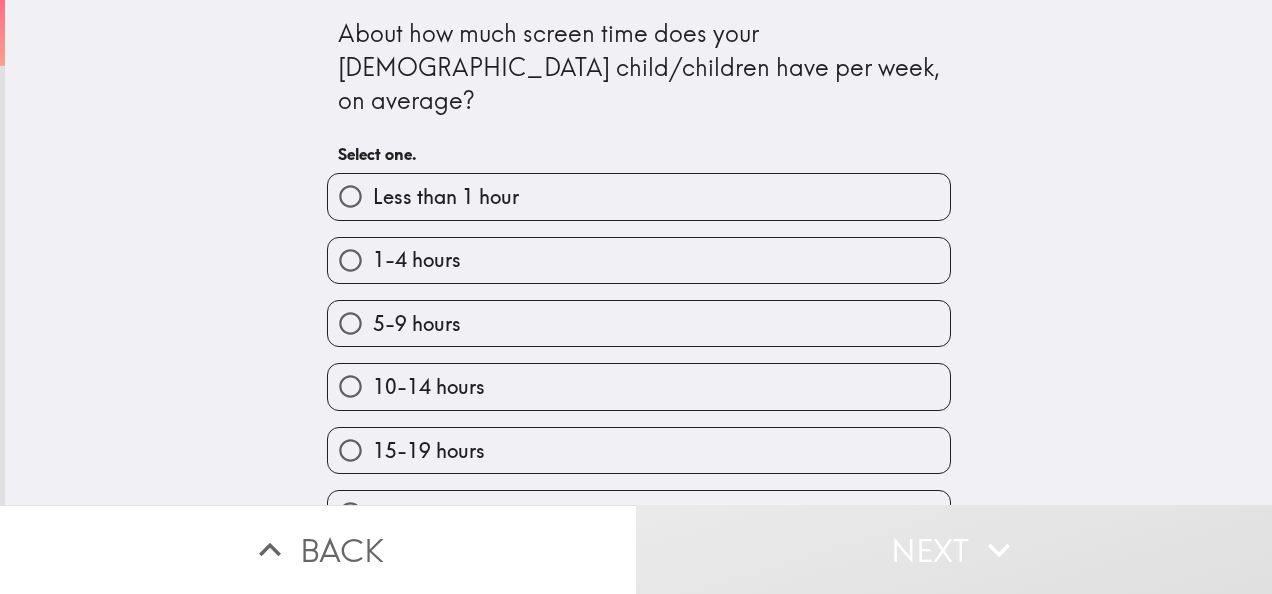 click on "5-9 hours" at bounding box center [639, 323] 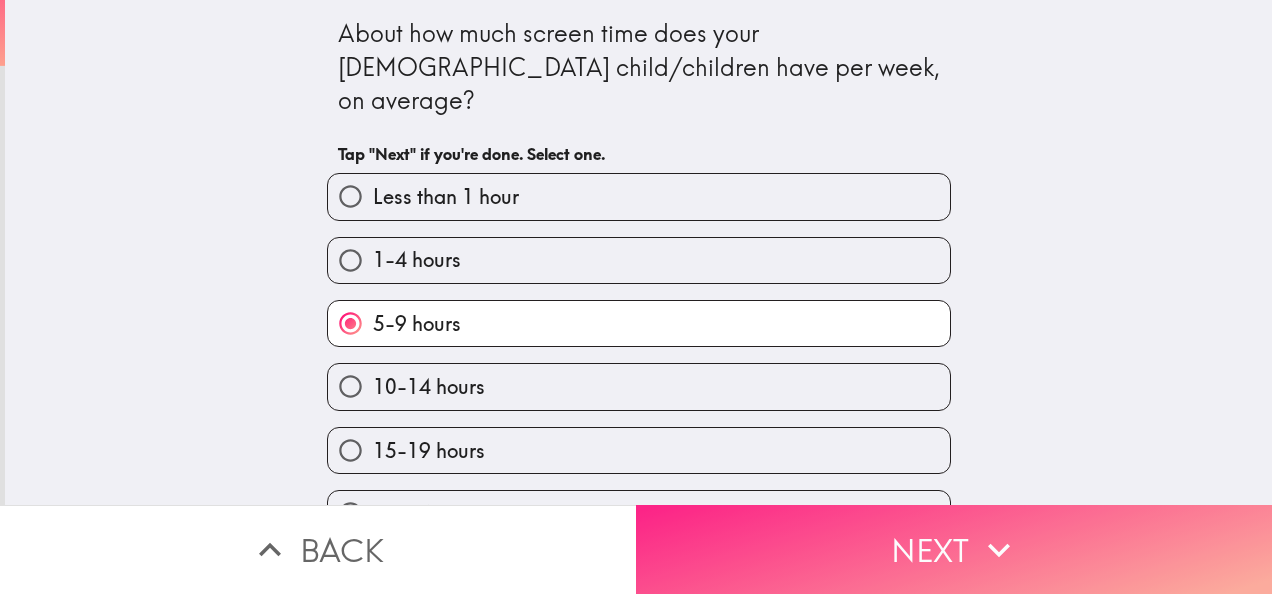 click on "Next" at bounding box center [954, 549] 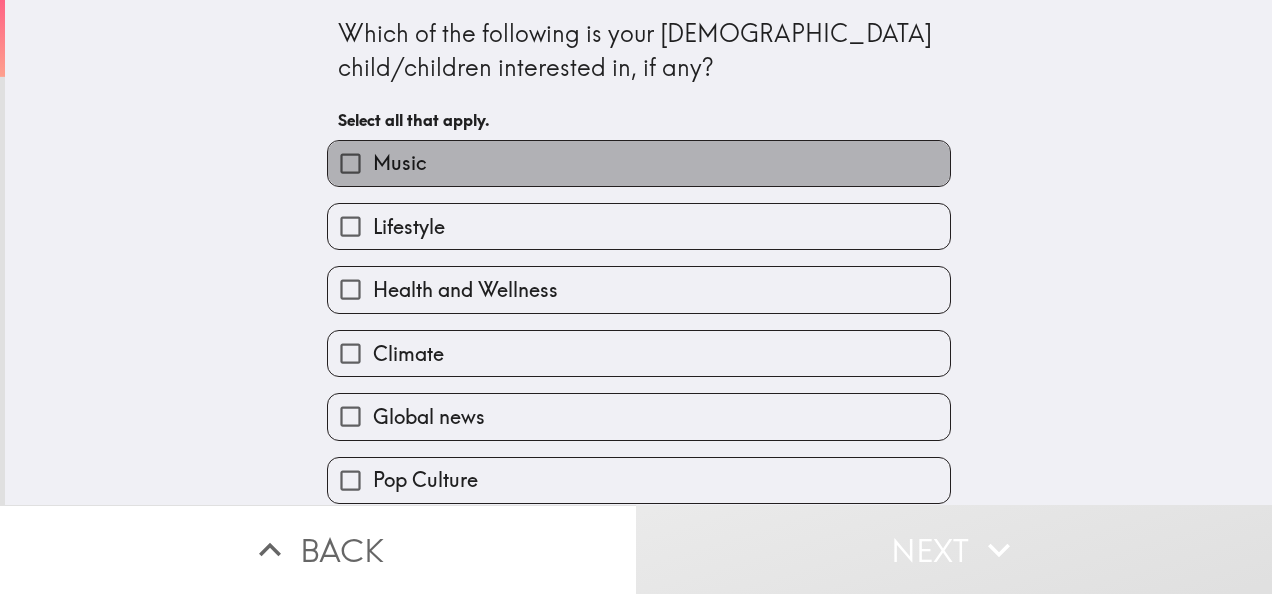 click on "Music" at bounding box center (400, 163) 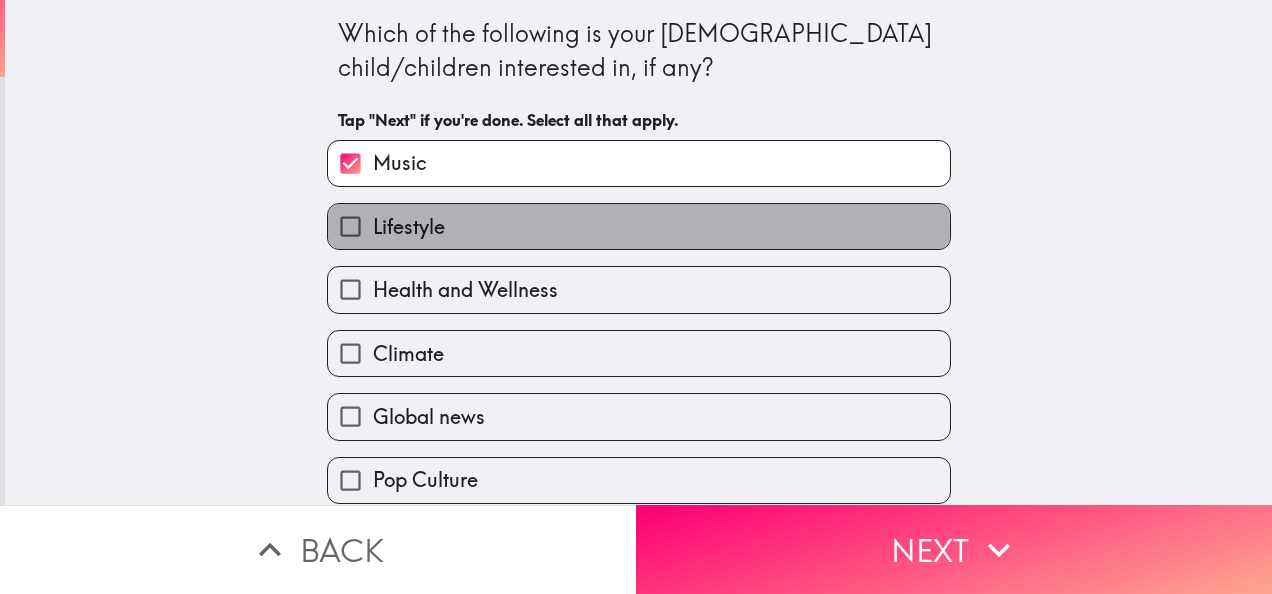 click on "Lifestyle" at bounding box center [409, 227] 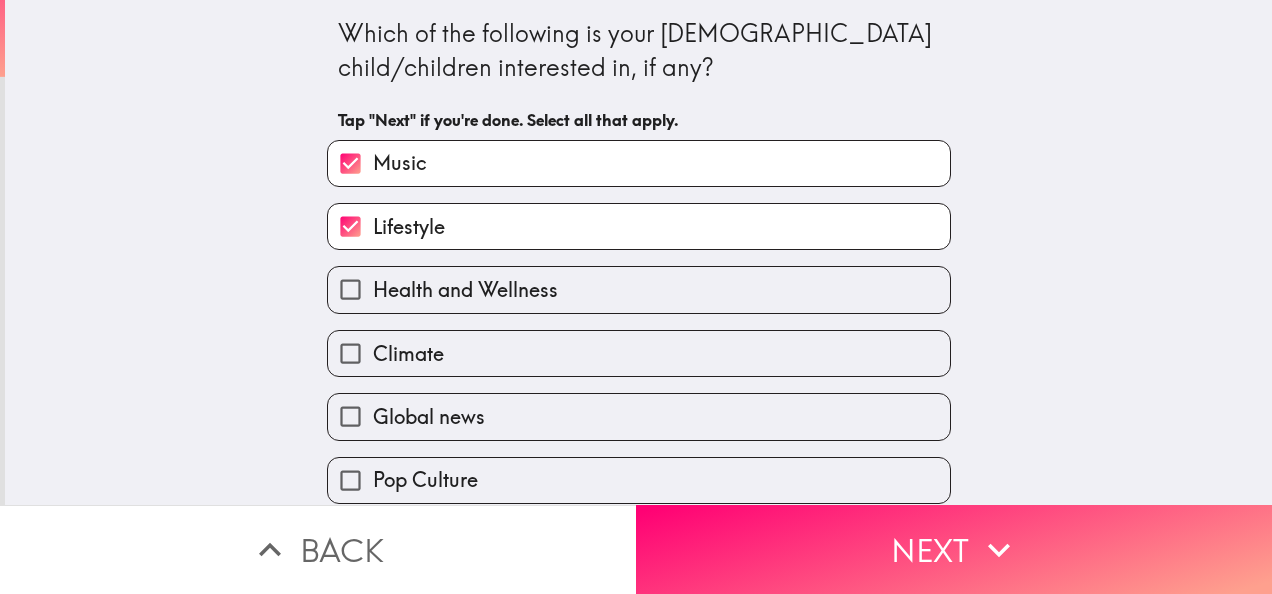 click on "Health and Wellness" at bounding box center (465, 290) 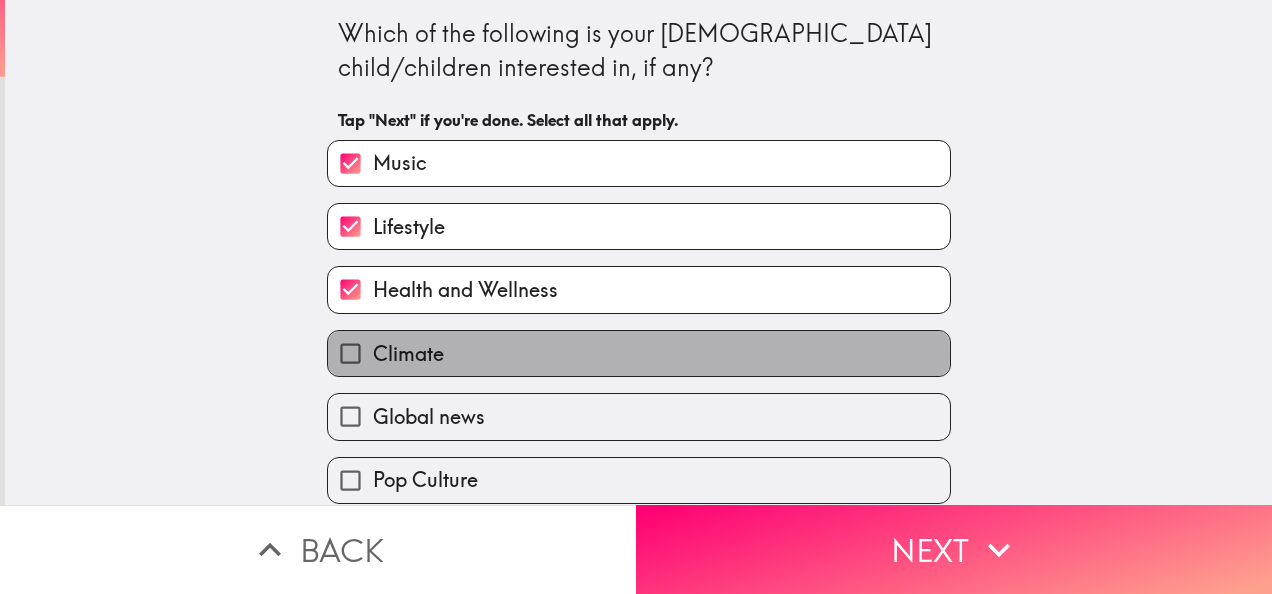 click on "Climate" at bounding box center (408, 354) 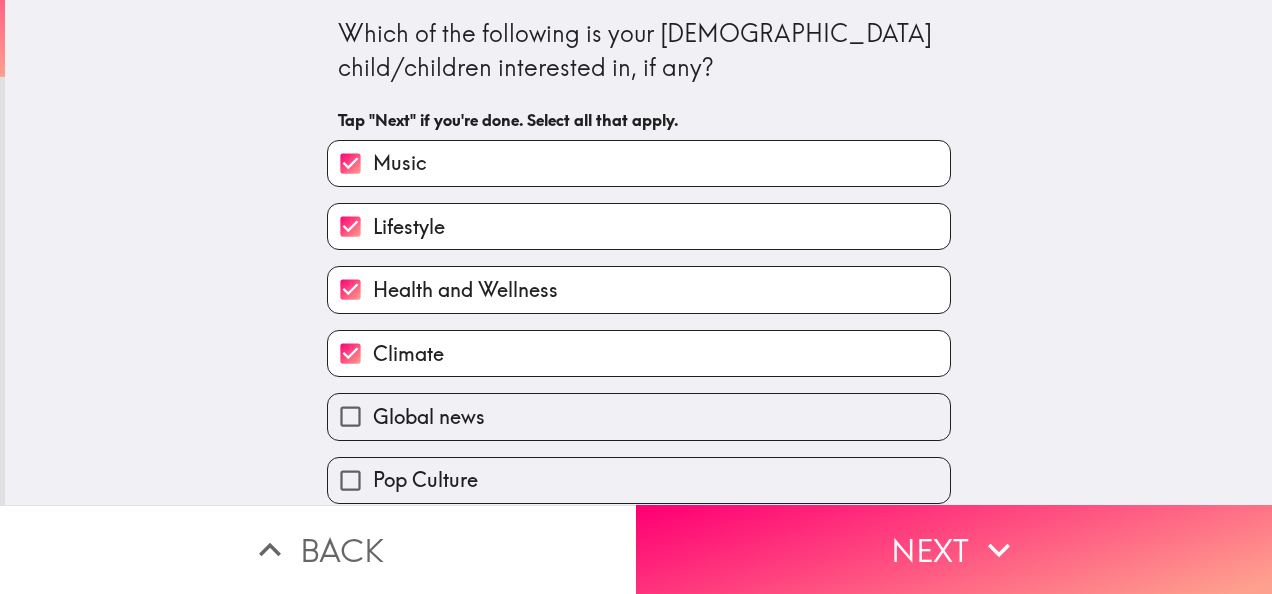 click on "Climate" at bounding box center [639, 353] 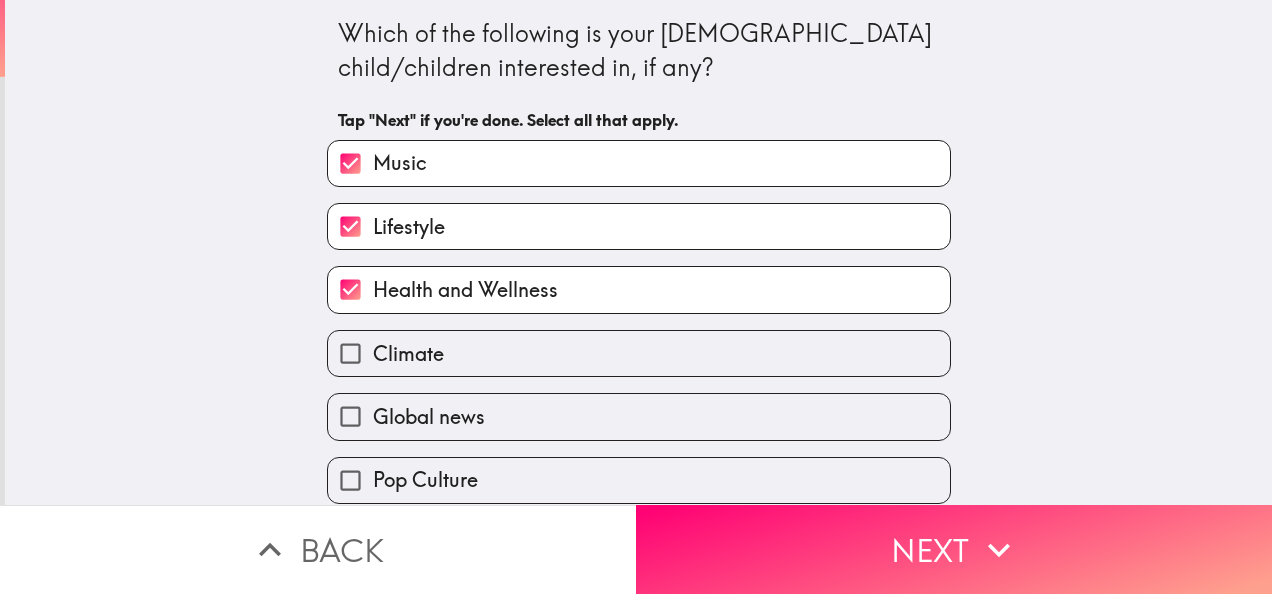 click on "Pop Culture" at bounding box center [425, 480] 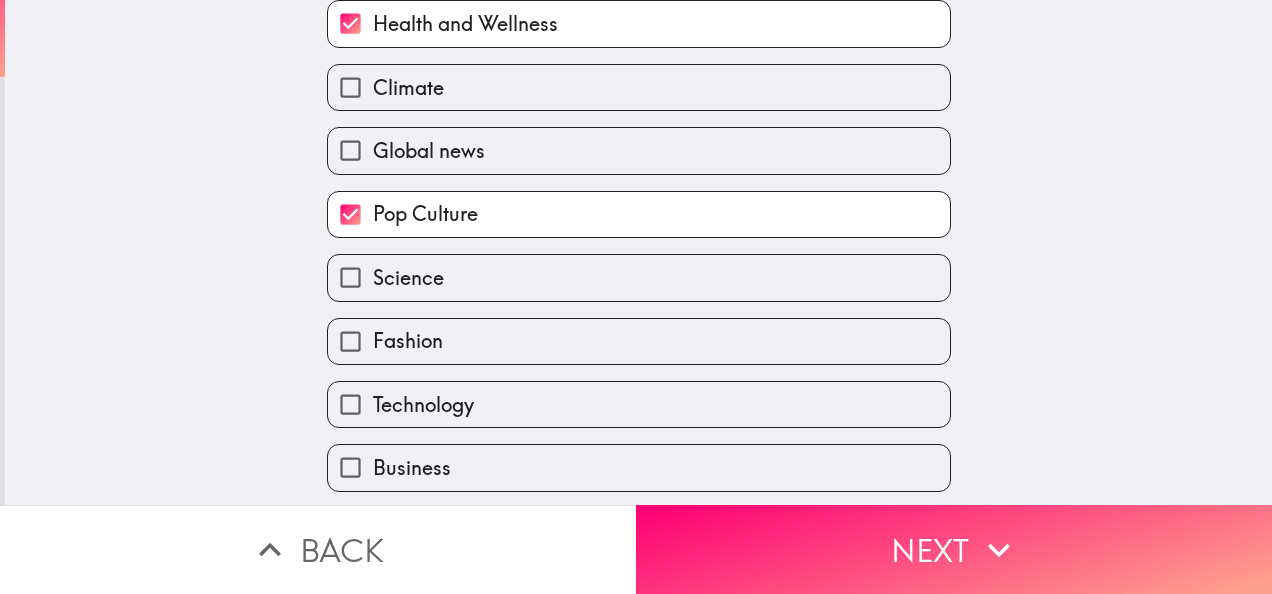 scroll, scrollTop: 266, scrollLeft: 0, axis: vertical 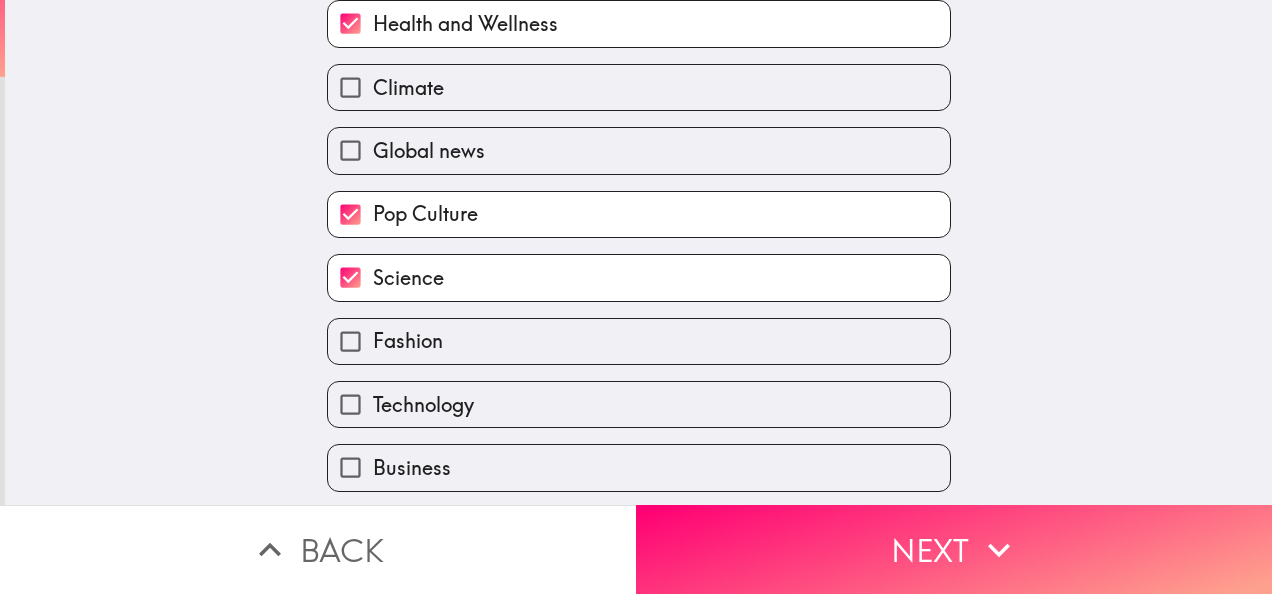 click on "Fashion" at bounding box center (639, 341) 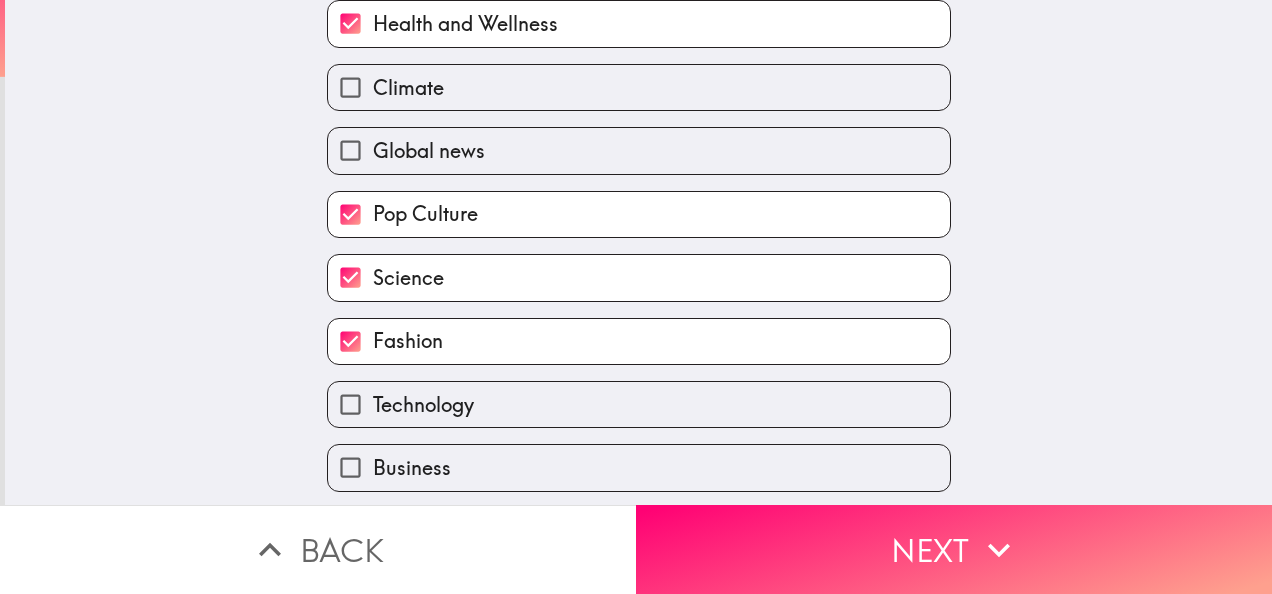 click on "Technology" at bounding box center (639, 404) 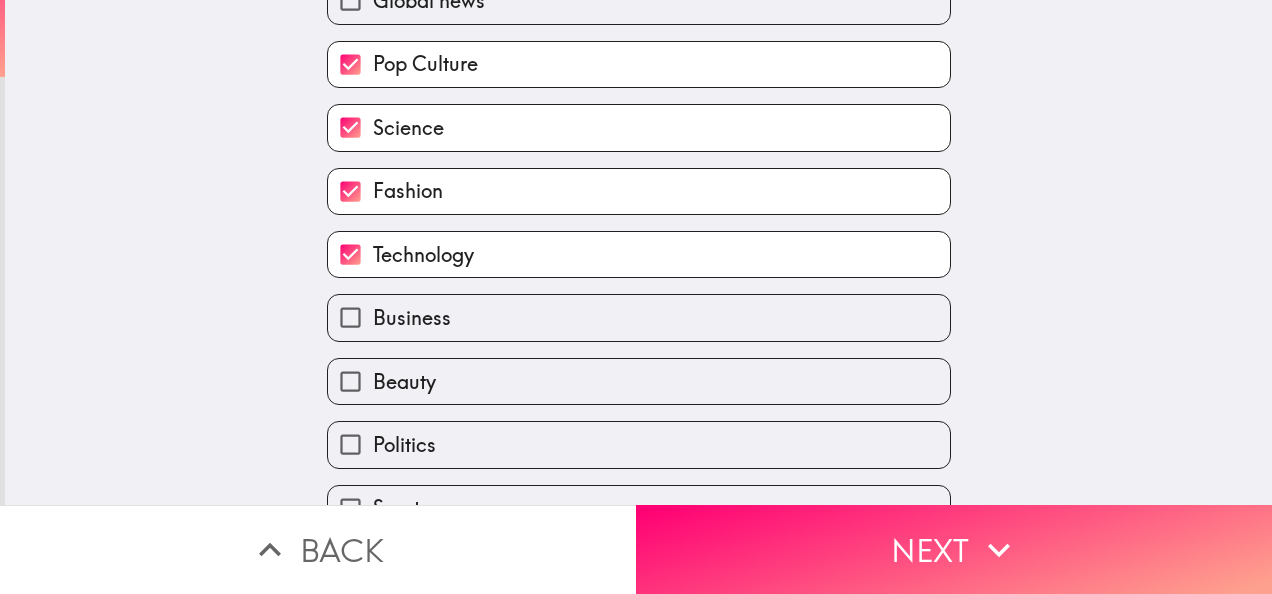 scroll, scrollTop: 466, scrollLeft: 0, axis: vertical 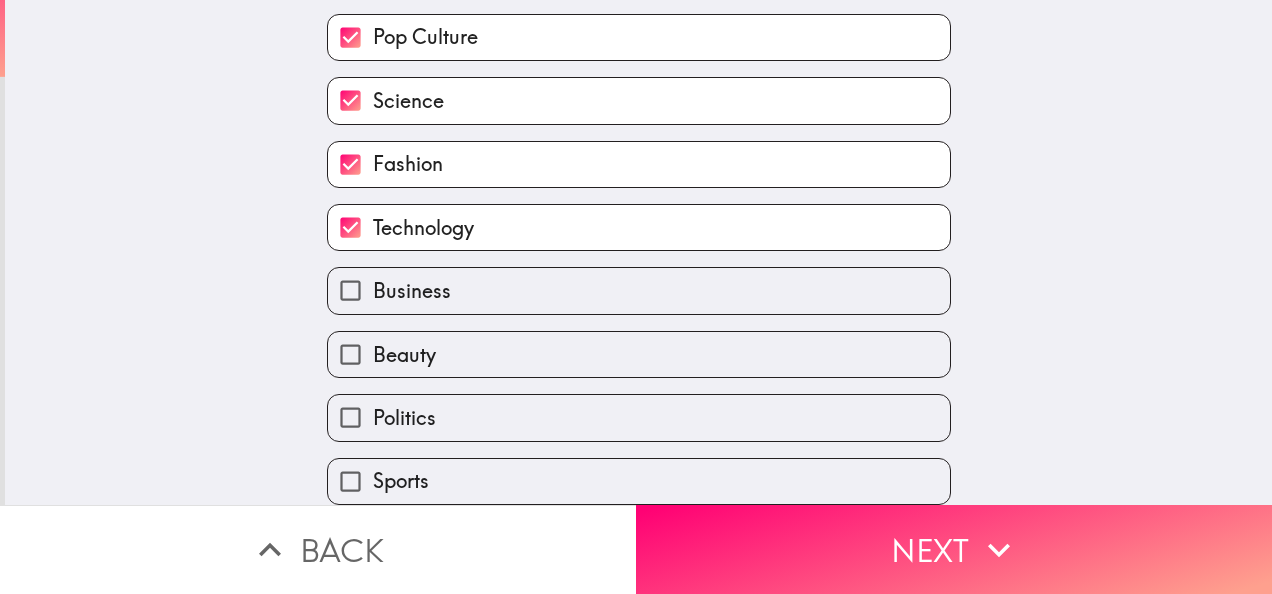 click on "Beauty" at bounding box center [639, 354] 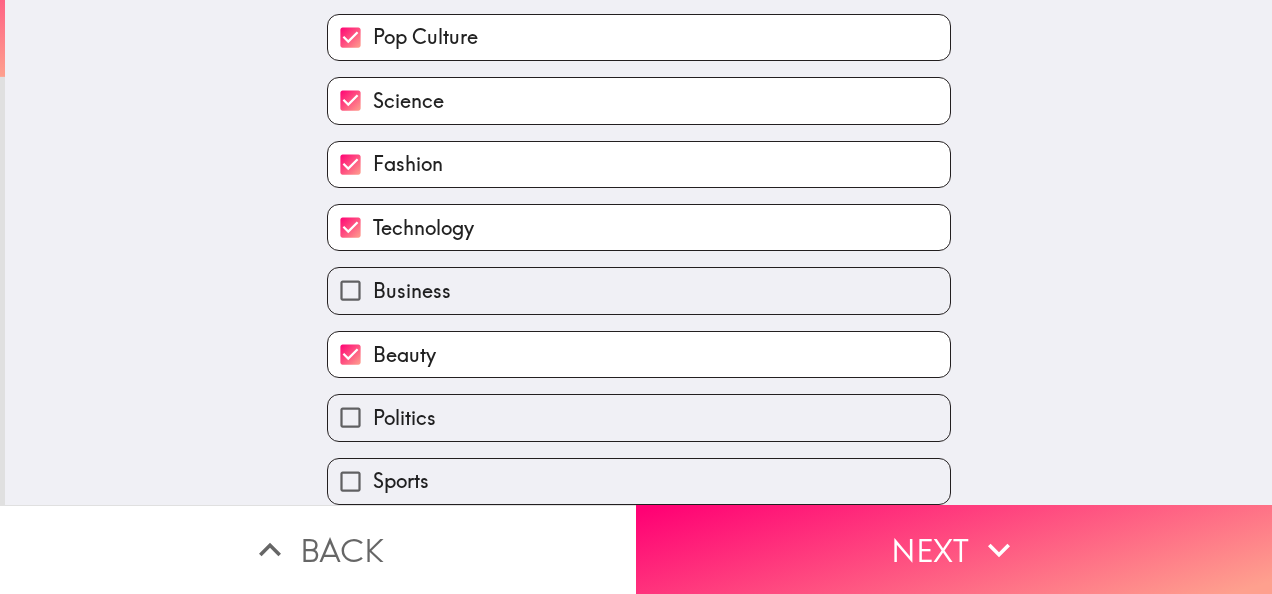 click on "Sports" at bounding box center (639, 481) 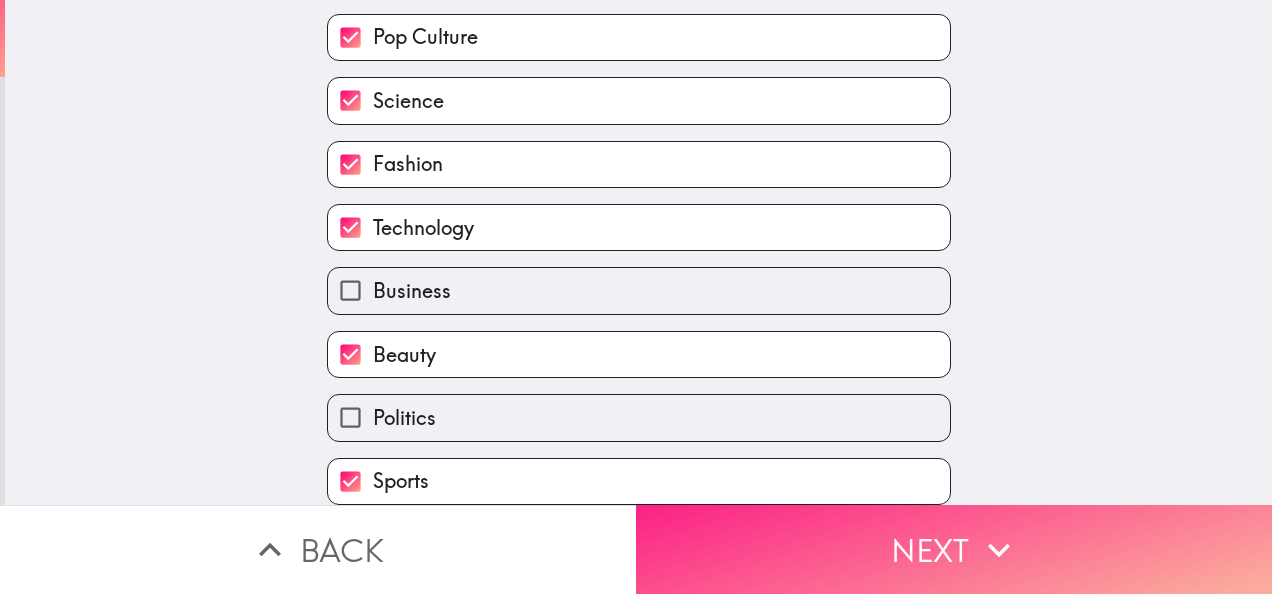 click on "Next" at bounding box center (954, 549) 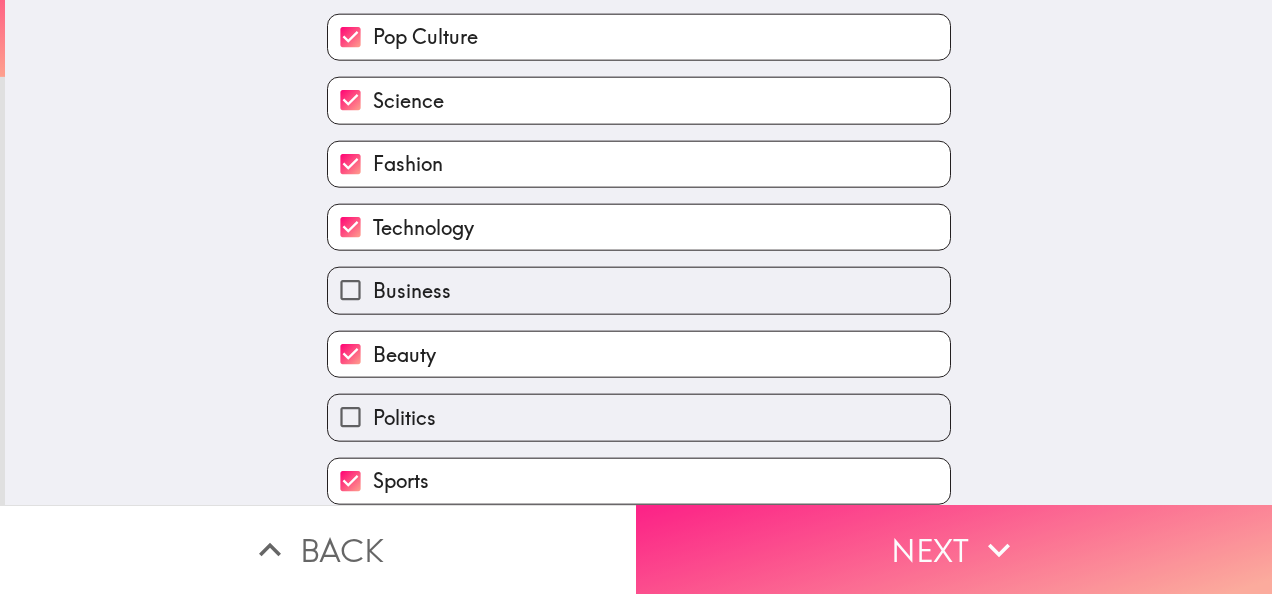 scroll, scrollTop: 0, scrollLeft: 0, axis: both 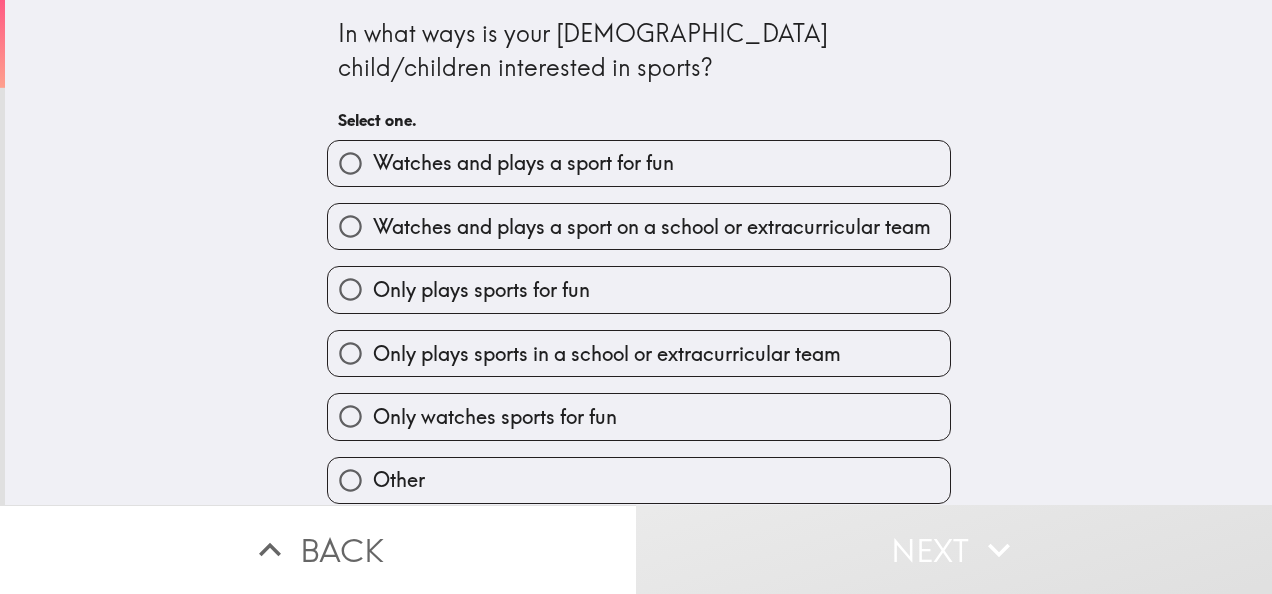 click on "Watches and plays a sport on a school or extracurricular team" at bounding box center [639, 226] 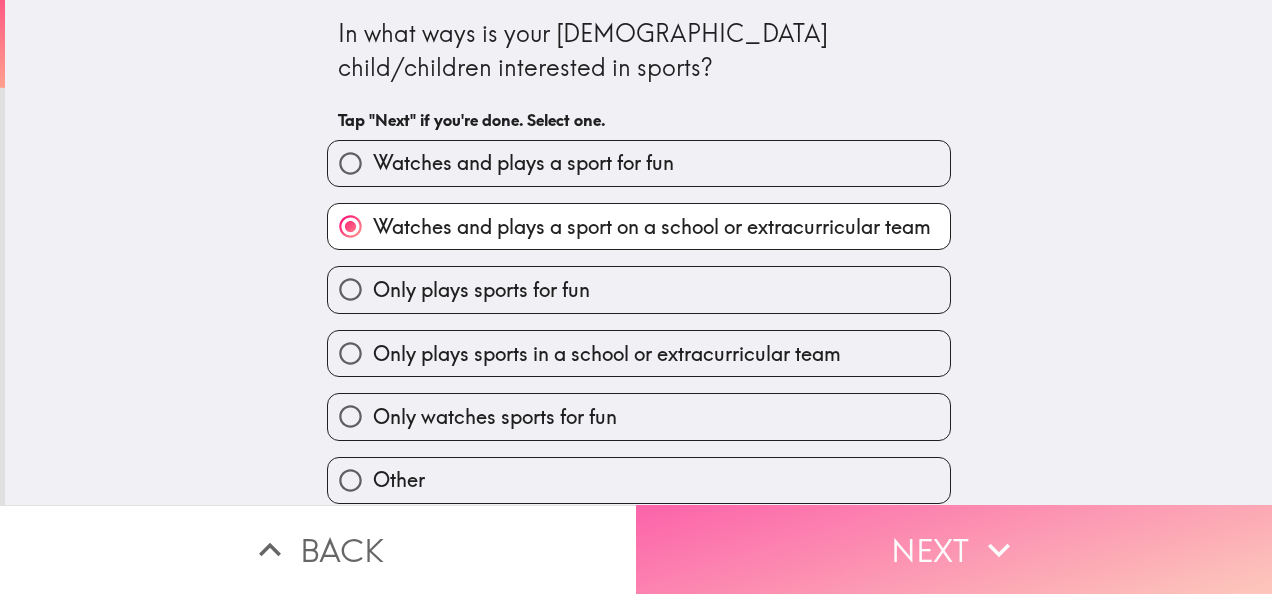 click on "Next" at bounding box center (954, 549) 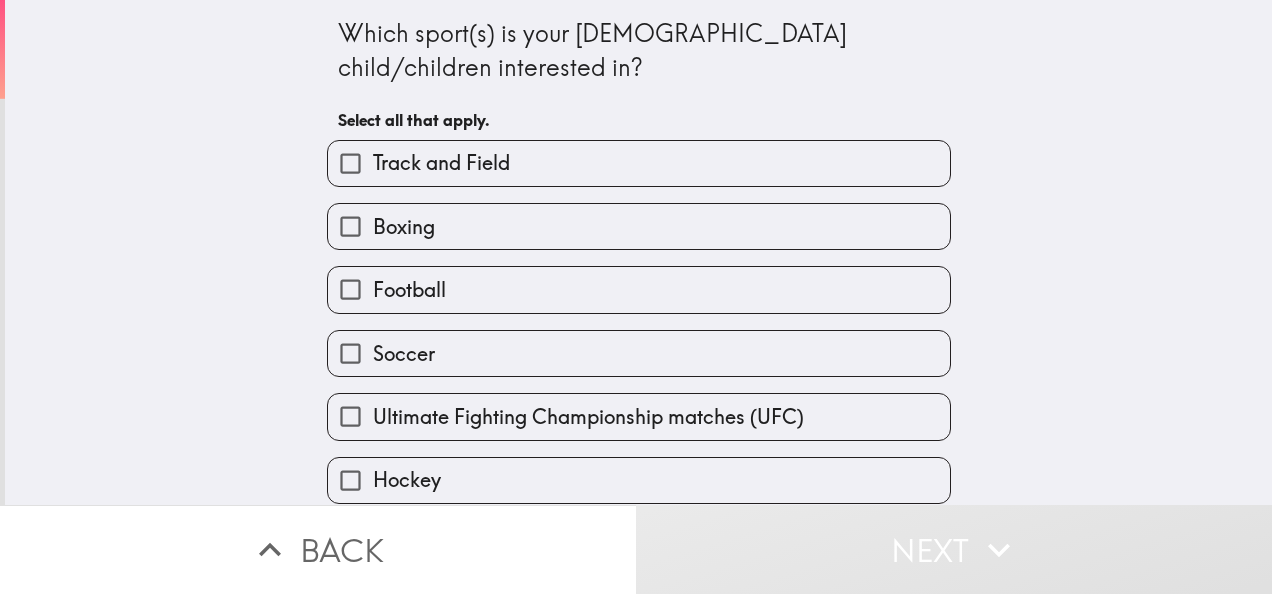 click on "Boxing" at bounding box center [639, 226] 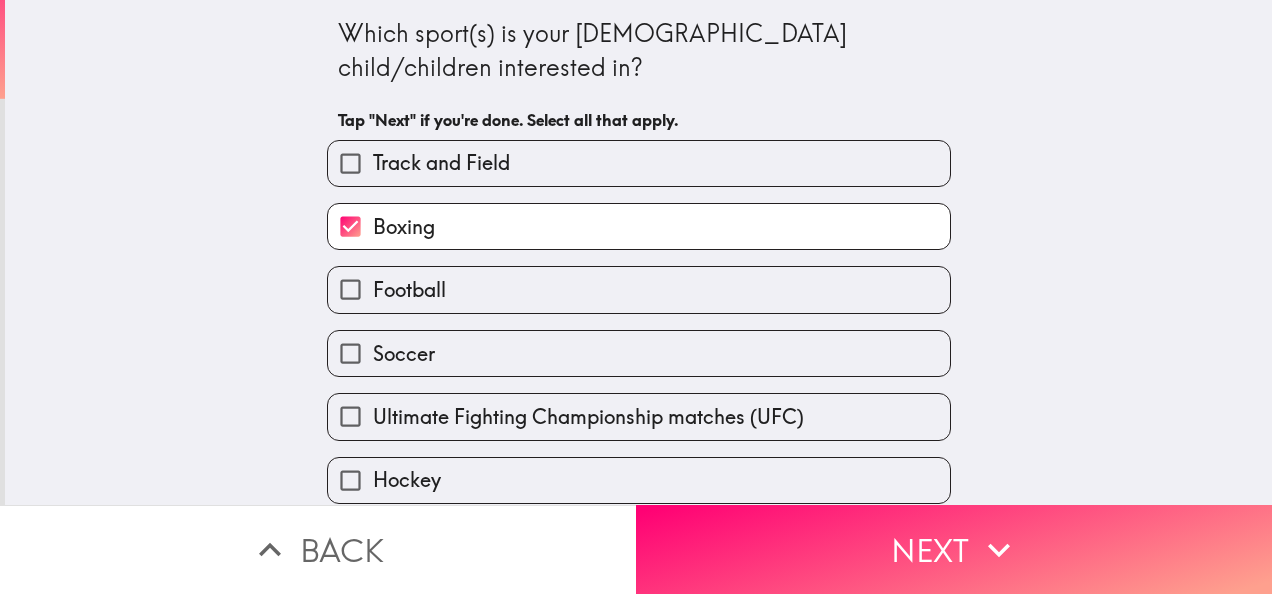 click on "Soccer" at bounding box center (631, 345) 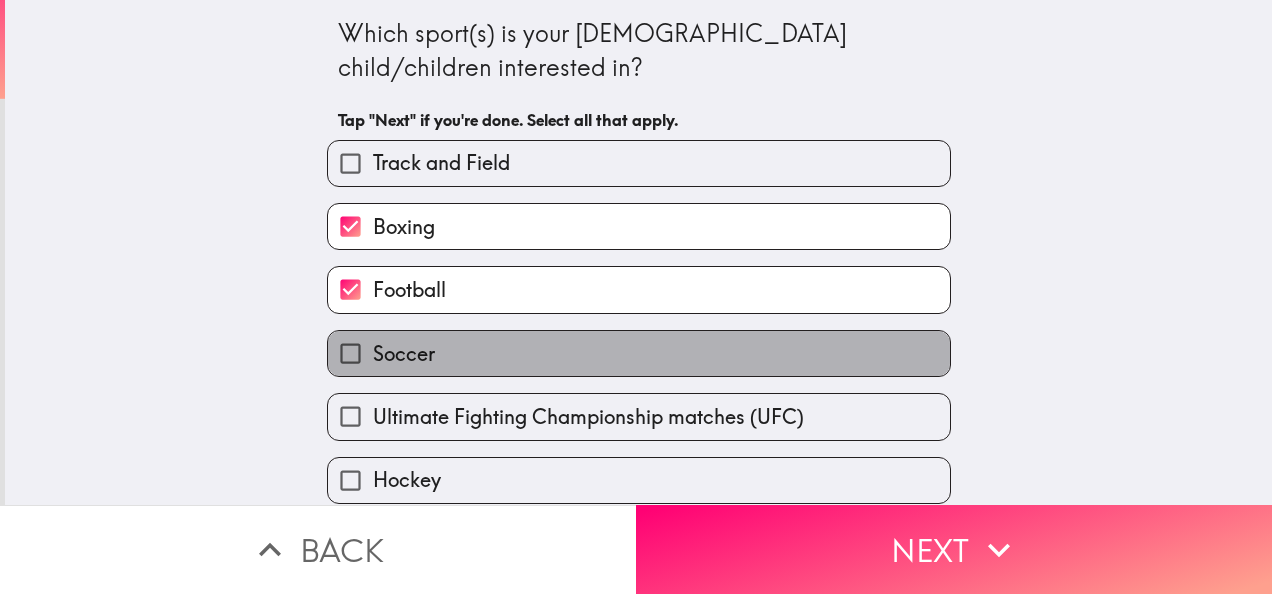 click on "Soccer" at bounding box center [639, 353] 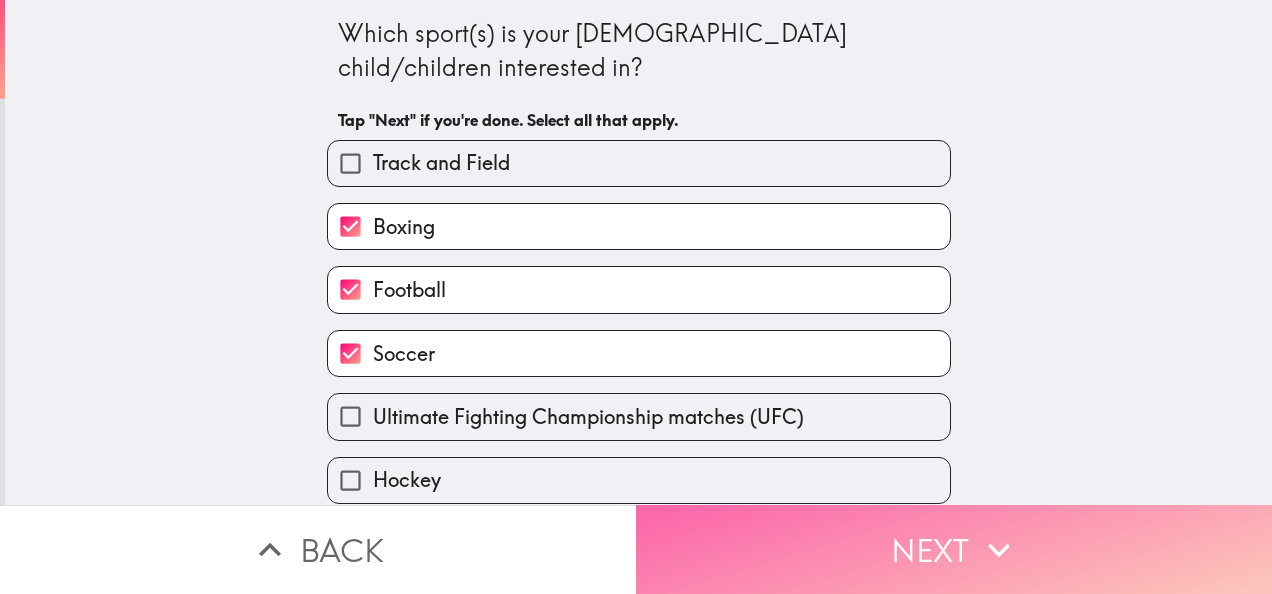 click on "Next" at bounding box center [954, 549] 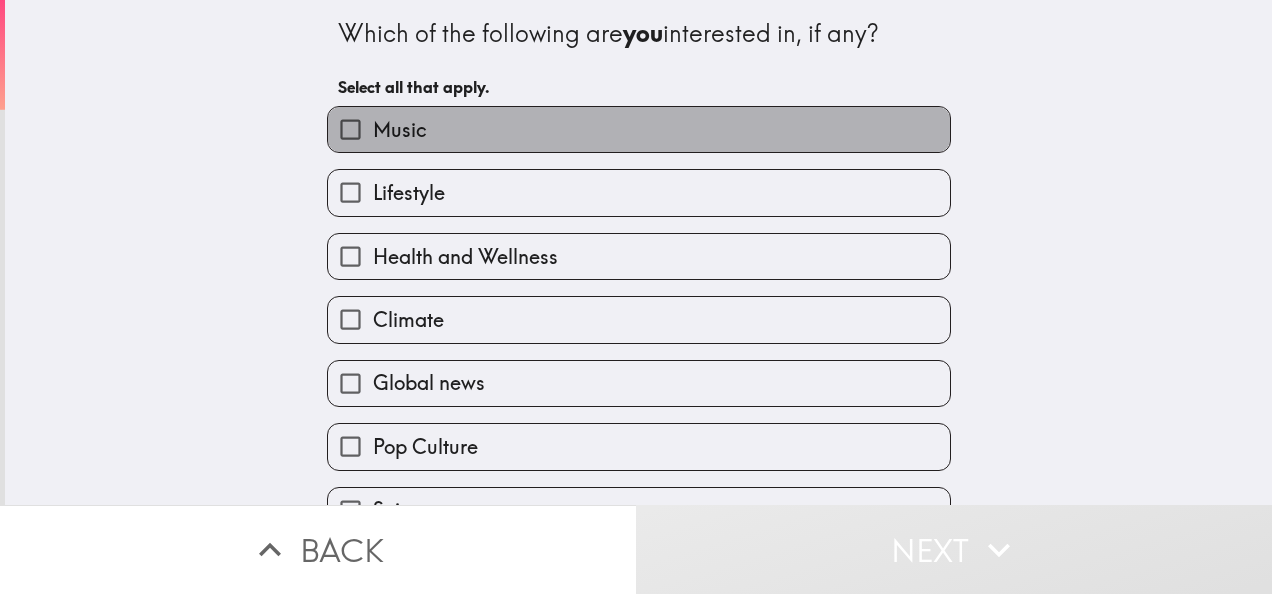 click on "Music" at bounding box center (639, 129) 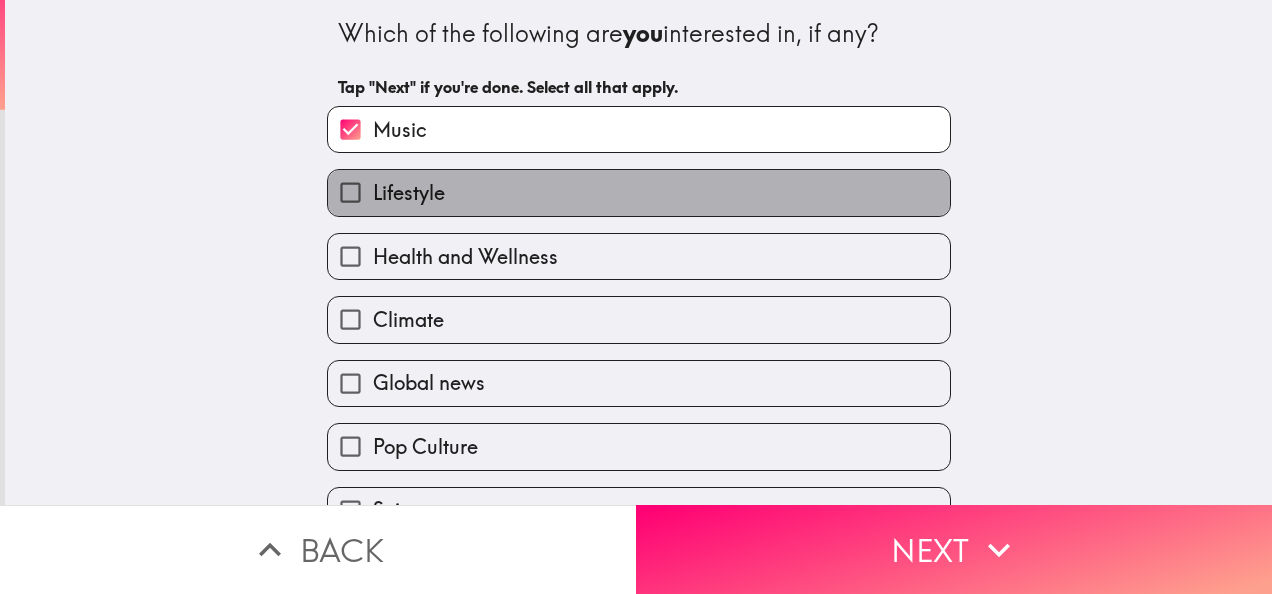 click on "Lifestyle" at bounding box center (639, 192) 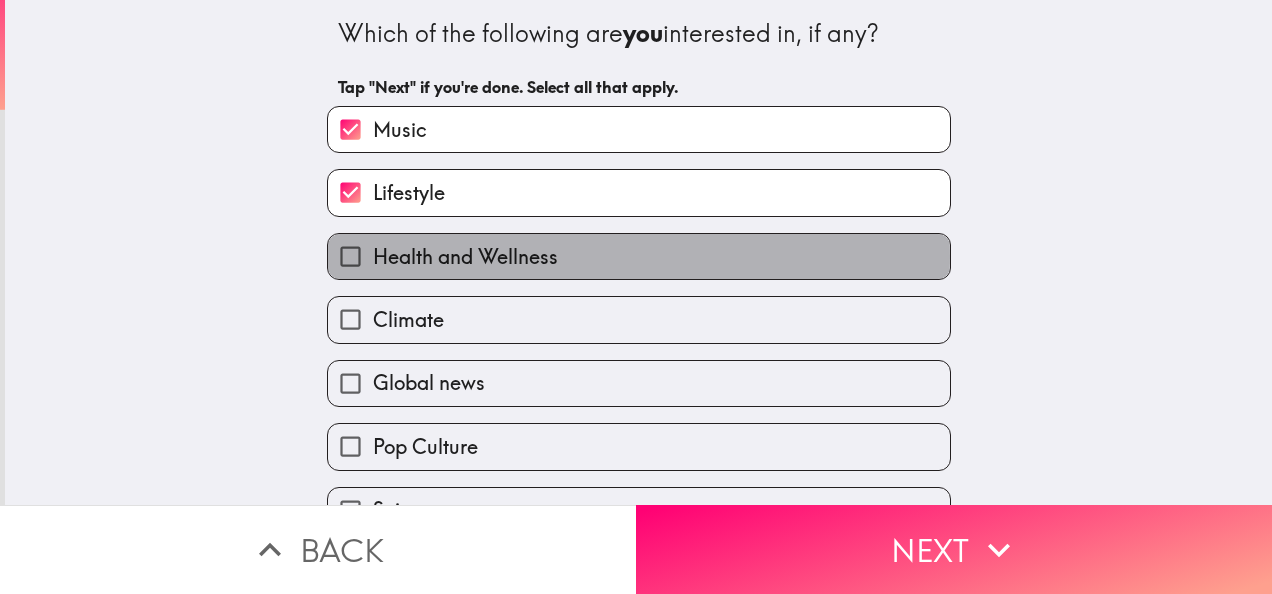 click on "Health and Wellness" at bounding box center [465, 257] 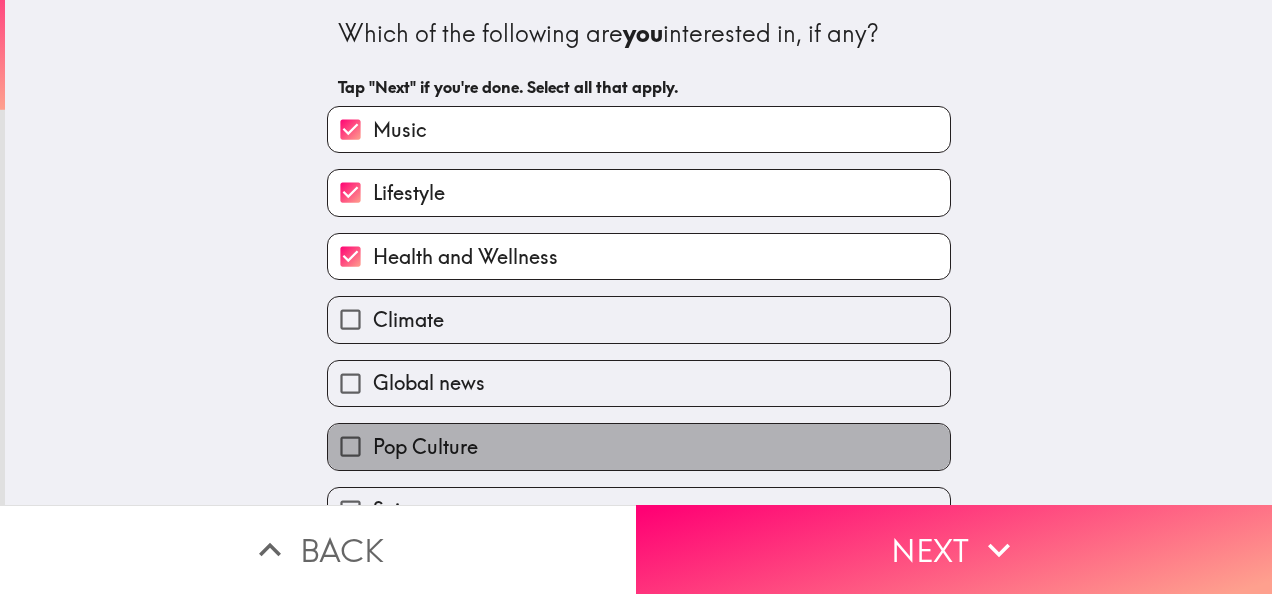 click on "Pop Culture" at bounding box center (425, 447) 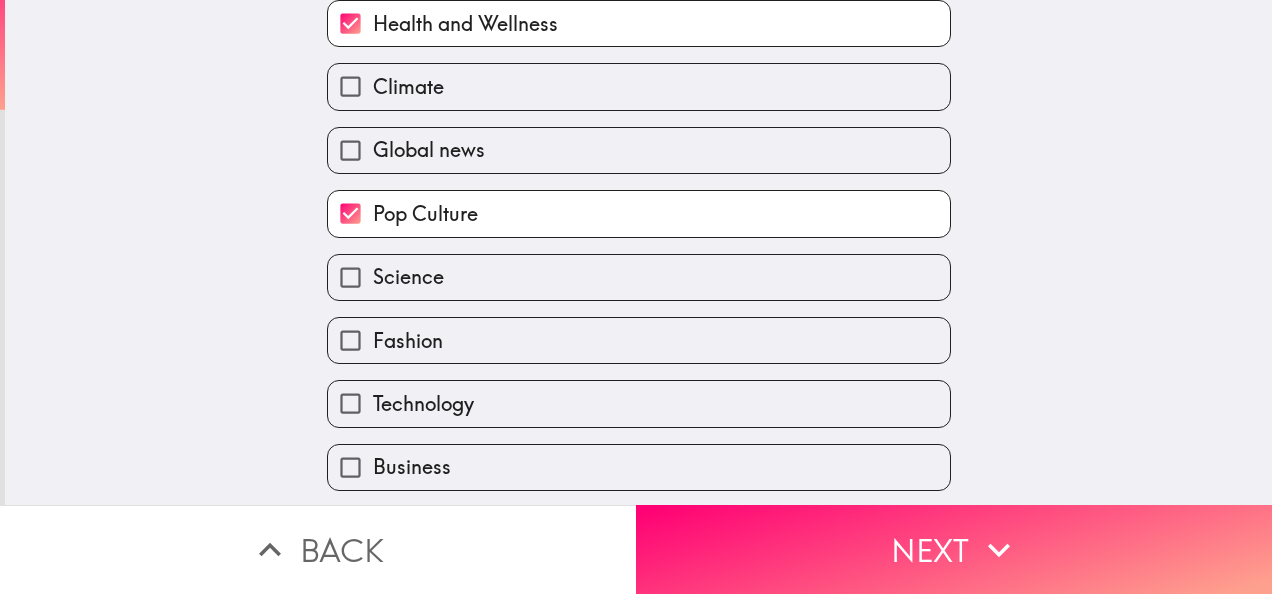 scroll, scrollTop: 242, scrollLeft: 0, axis: vertical 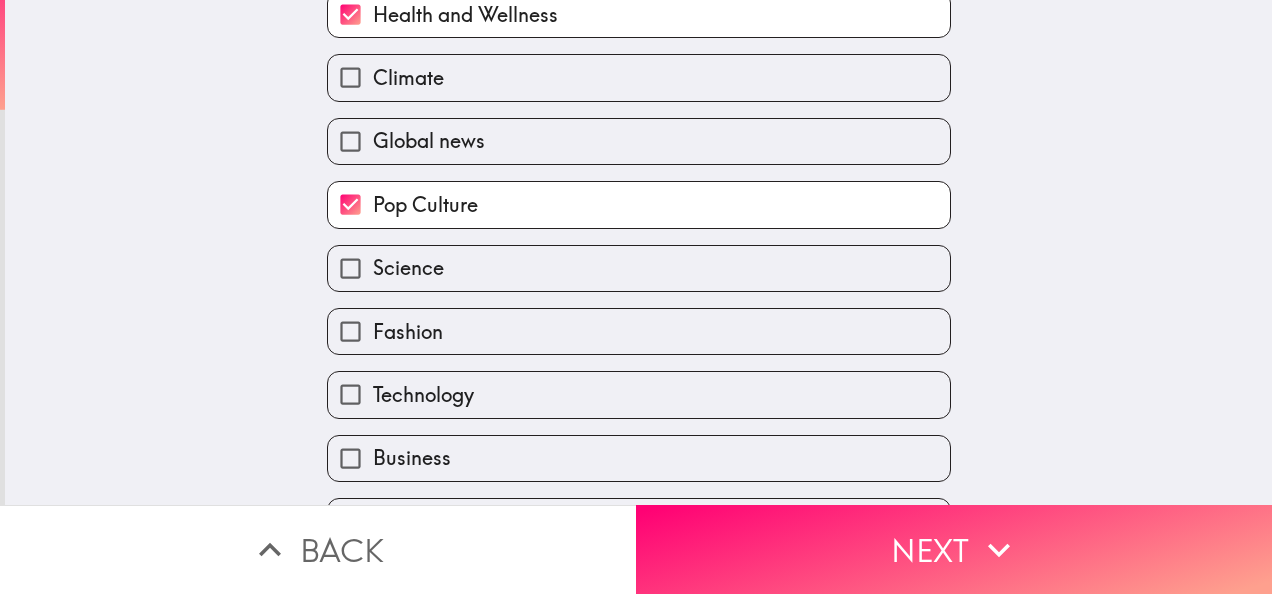 click on "Science" at bounding box center [639, 268] 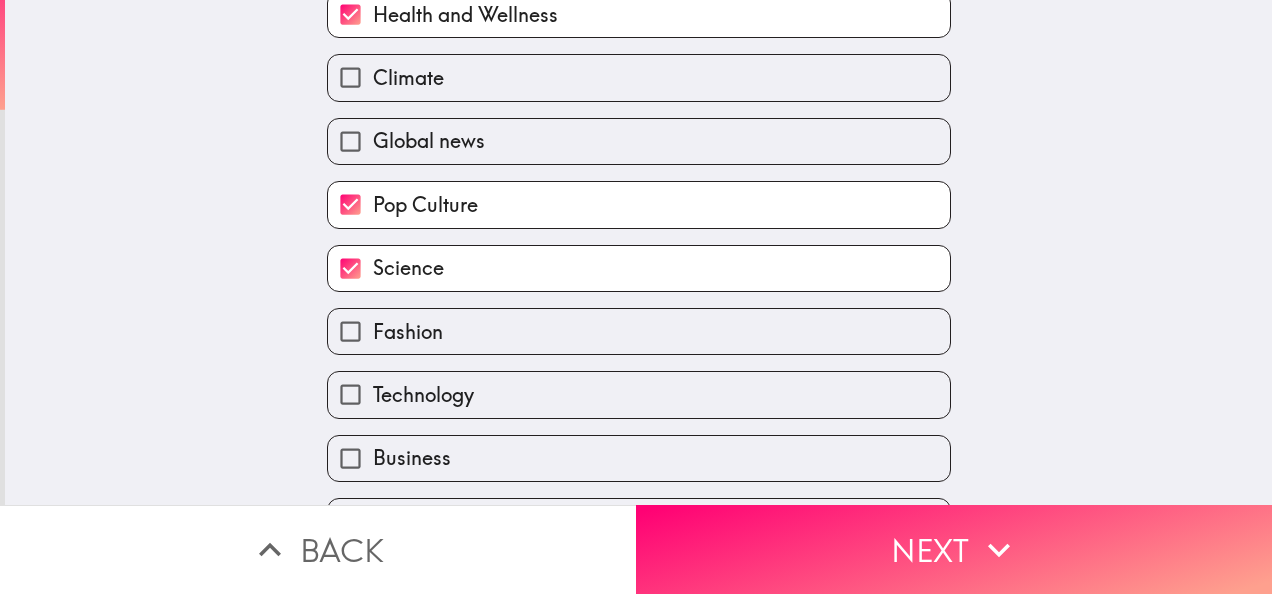 click on "Fashion" at bounding box center (639, 331) 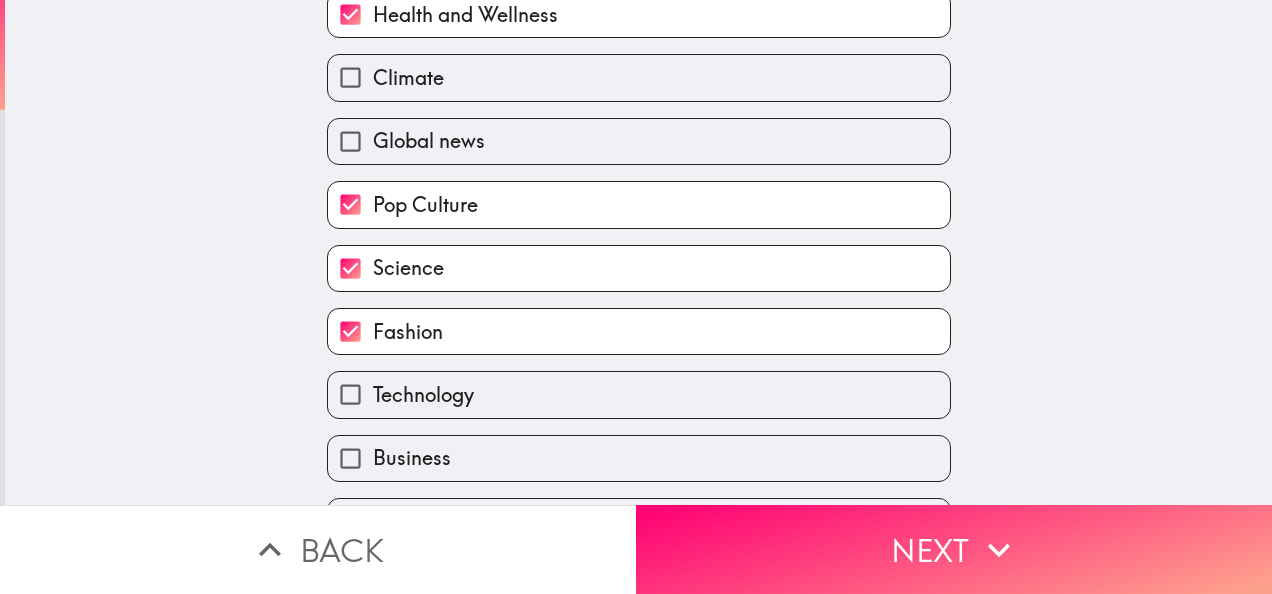 click on "Technology" at bounding box center (639, 394) 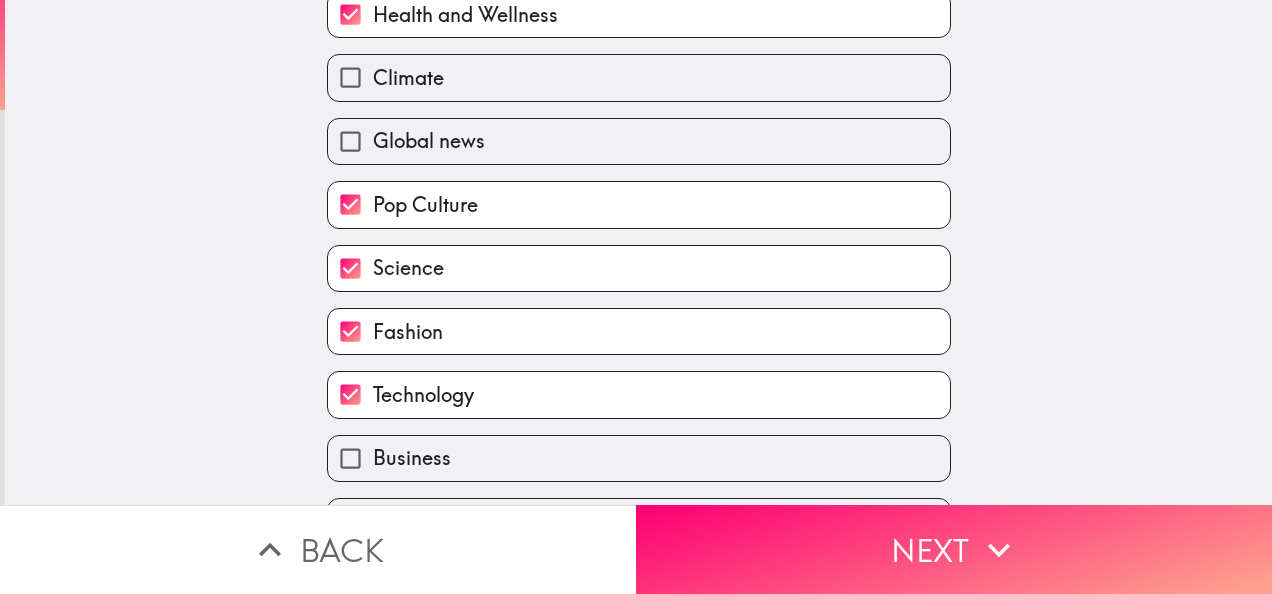 click on "Business" at bounding box center (639, 458) 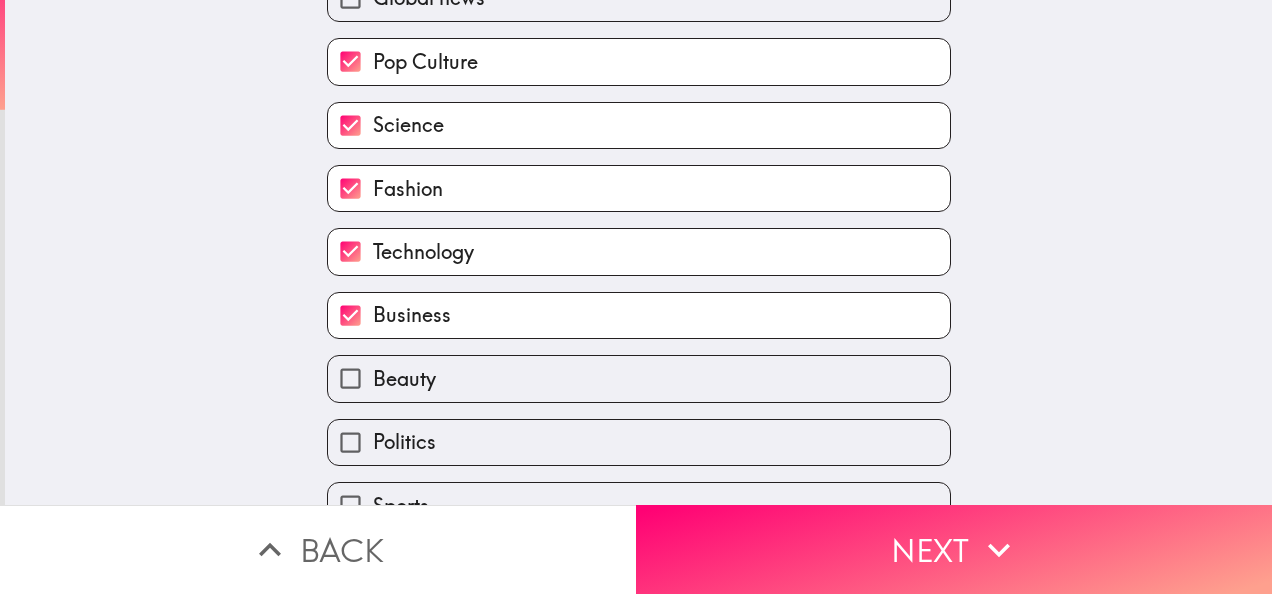 scroll, scrollTop: 433, scrollLeft: 0, axis: vertical 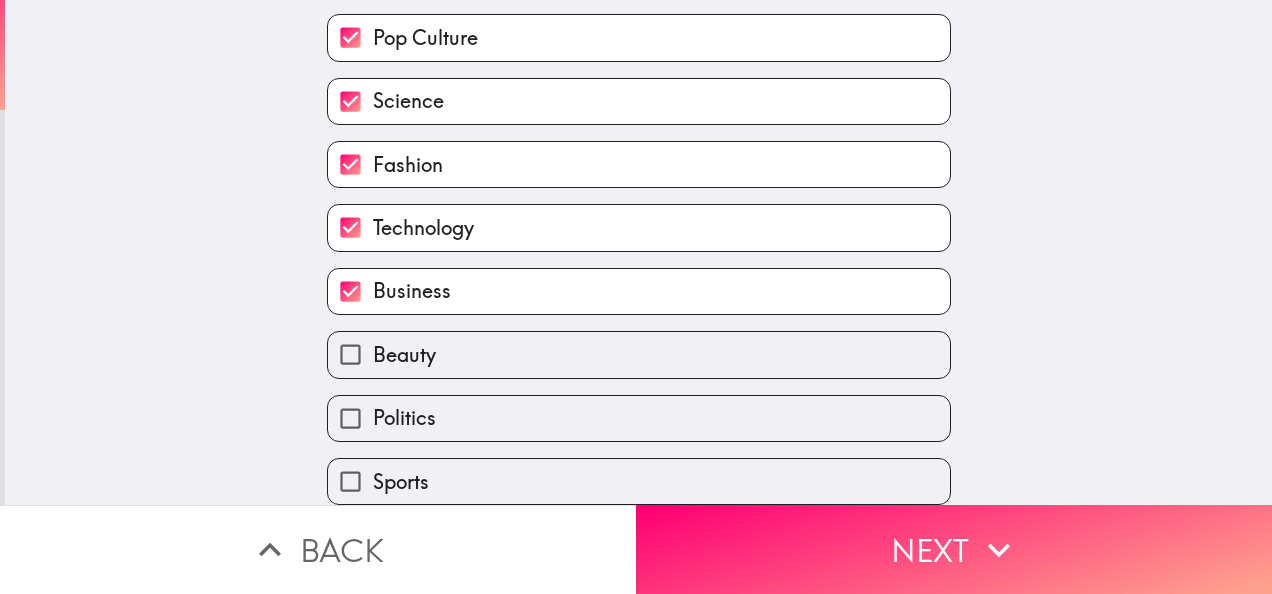 click on "Beauty" at bounding box center (639, 354) 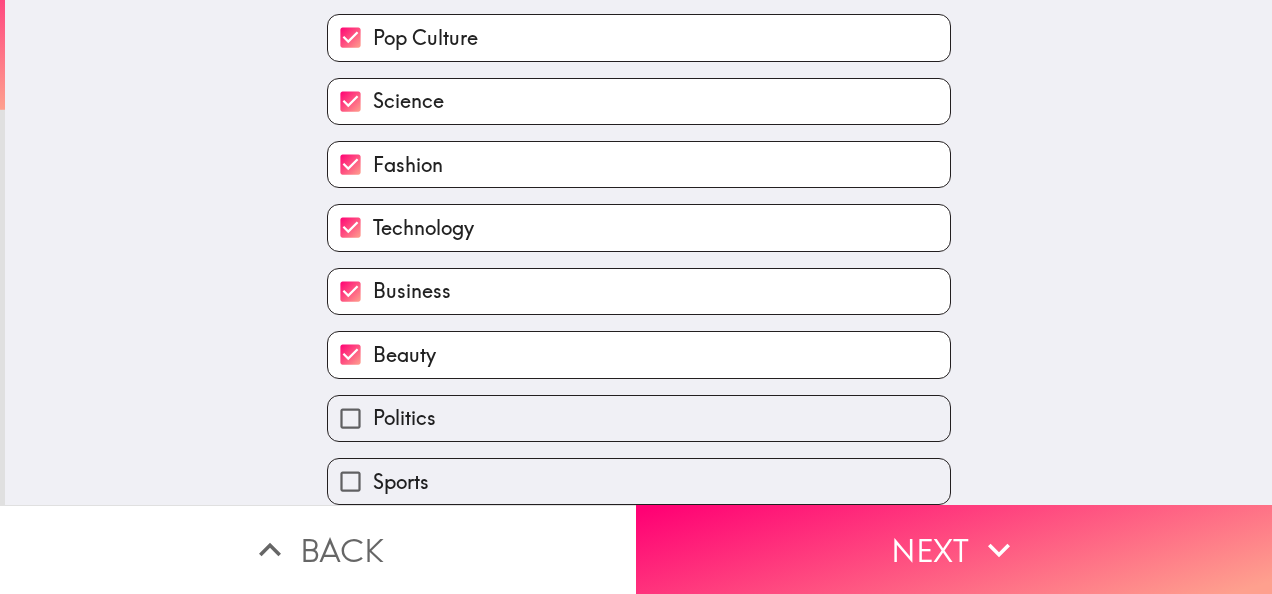 click on "Sports" at bounding box center (639, 481) 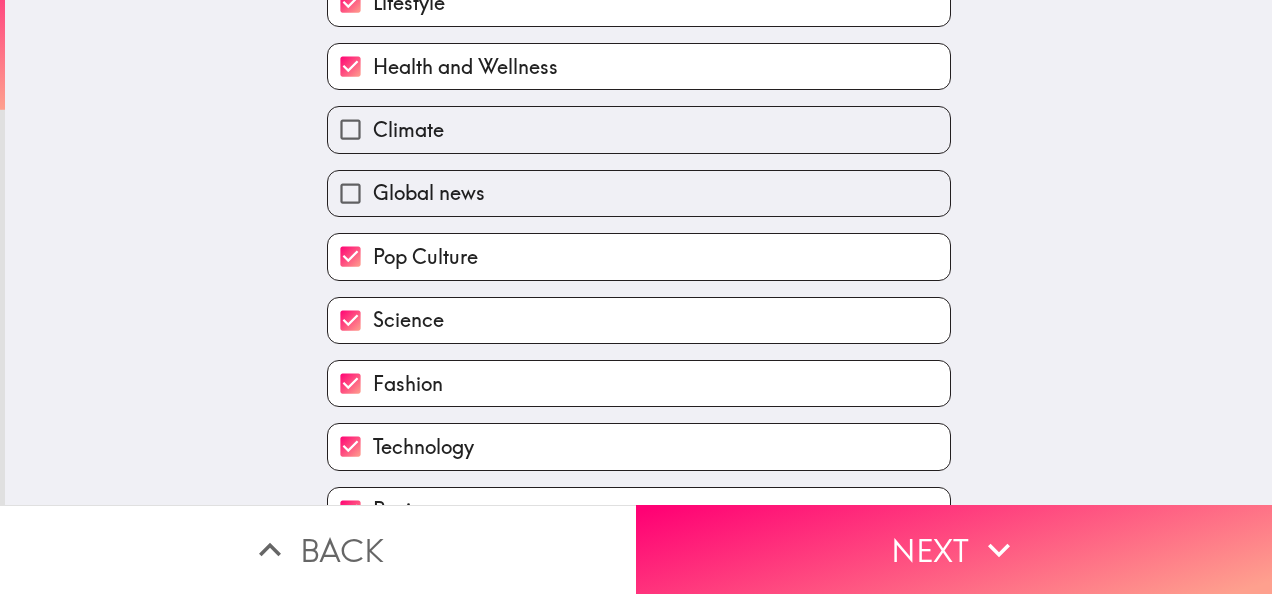scroll, scrollTop: 174, scrollLeft: 0, axis: vertical 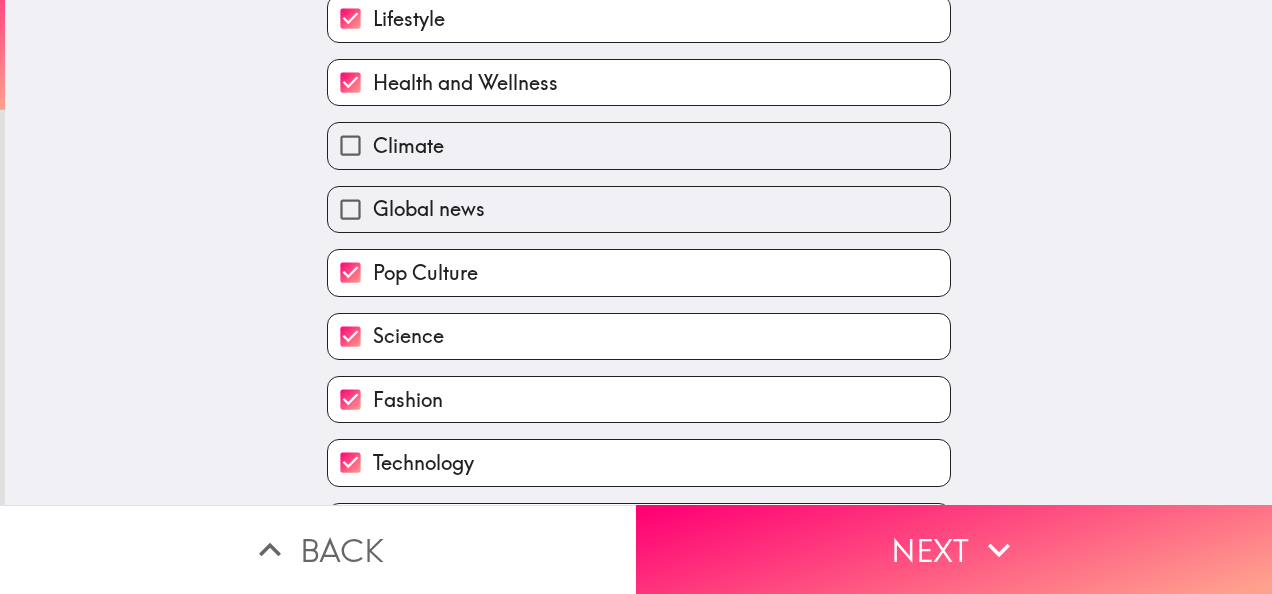 click on "Climate" at bounding box center [639, 145] 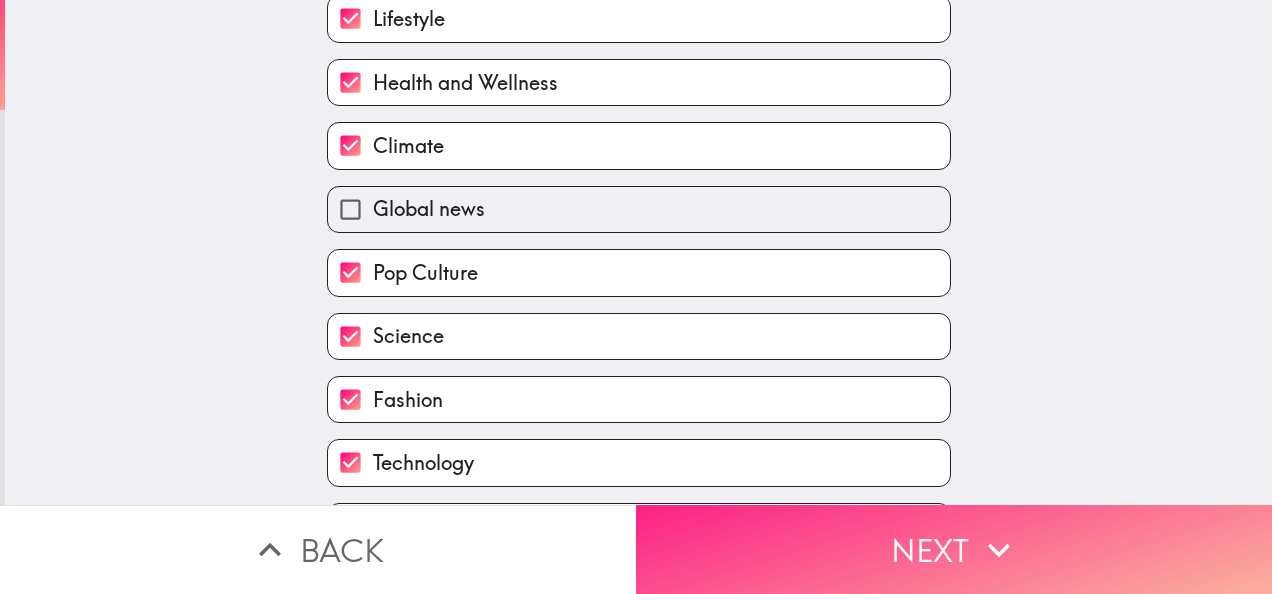 click on "Next" at bounding box center [954, 549] 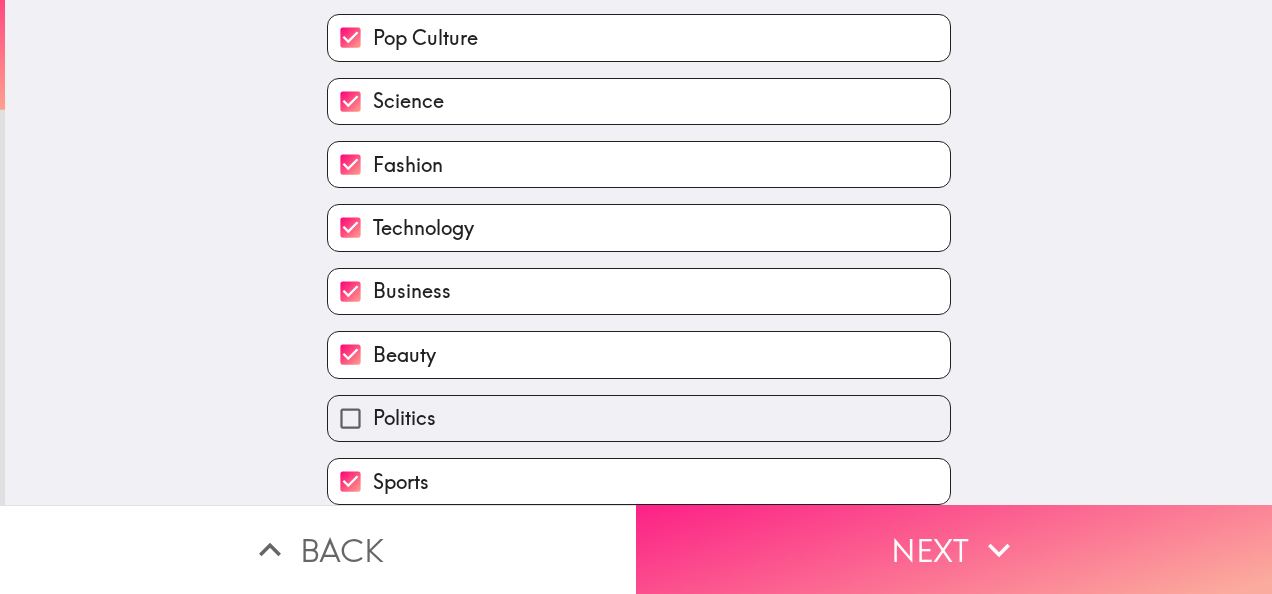 scroll, scrollTop: 0, scrollLeft: 0, axis: both 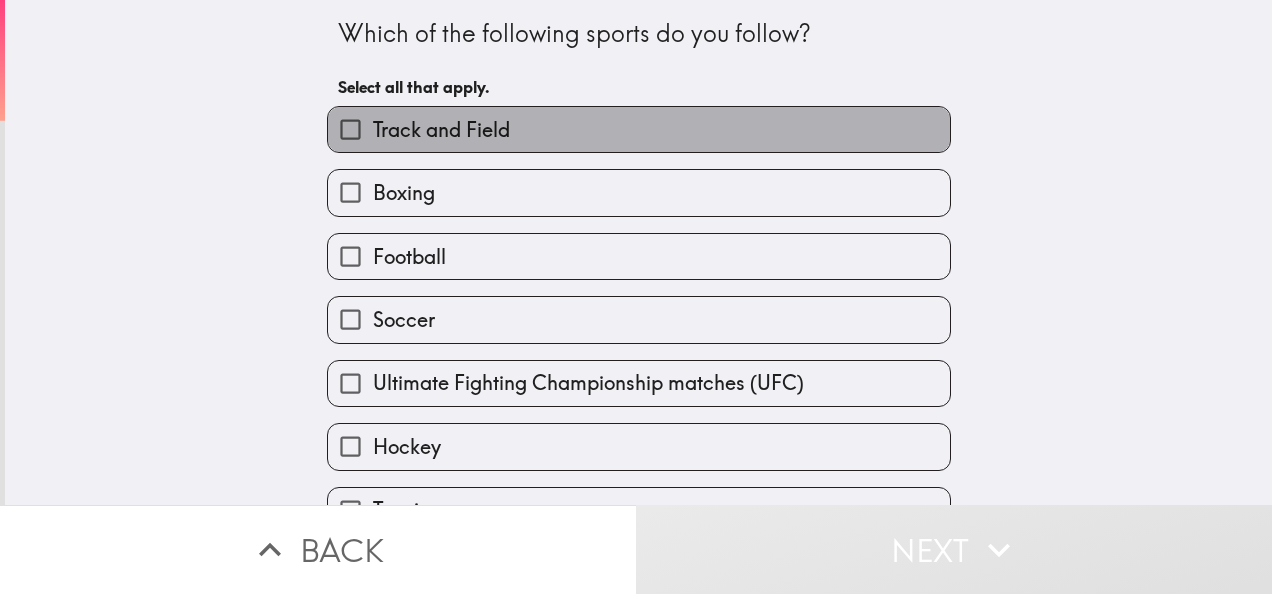 click on "Track and Field" at bounding box center [639, 129] 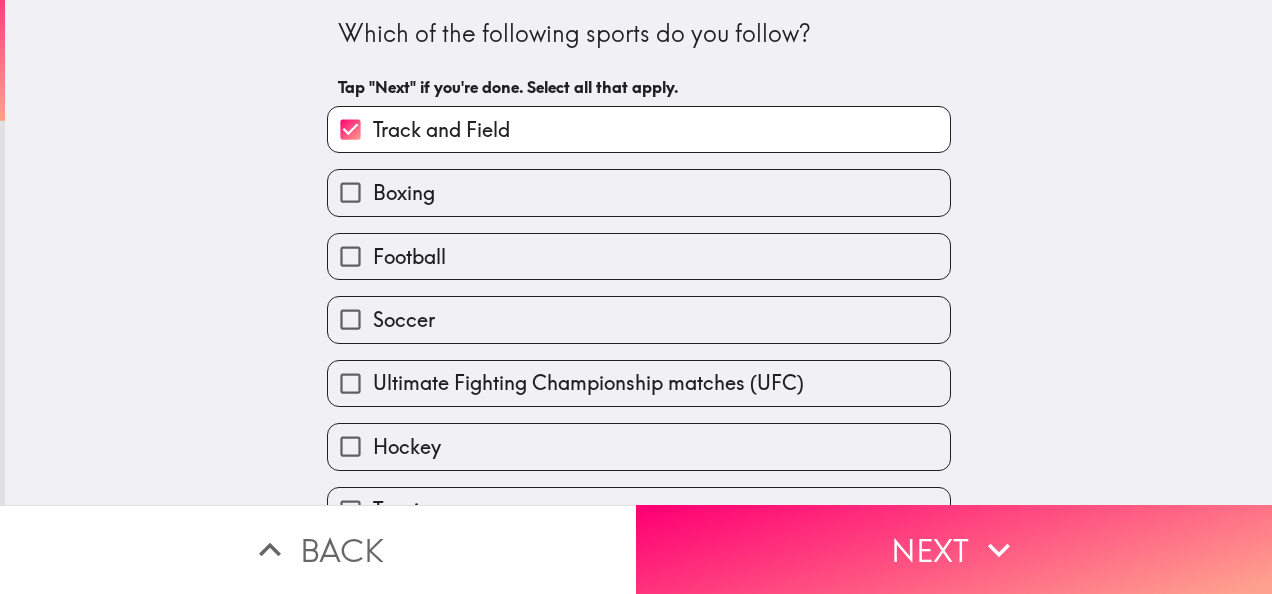 click on "Boxing" at bounding box center [639, 192] 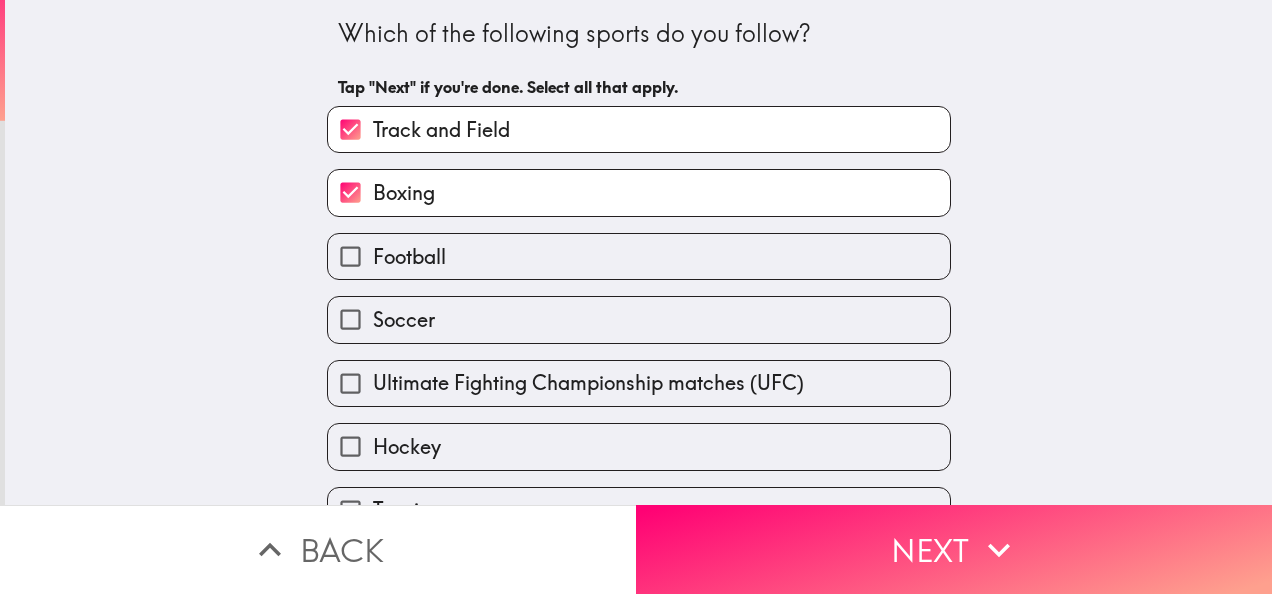 click on "Boxing" at bounding box center (639, 192) 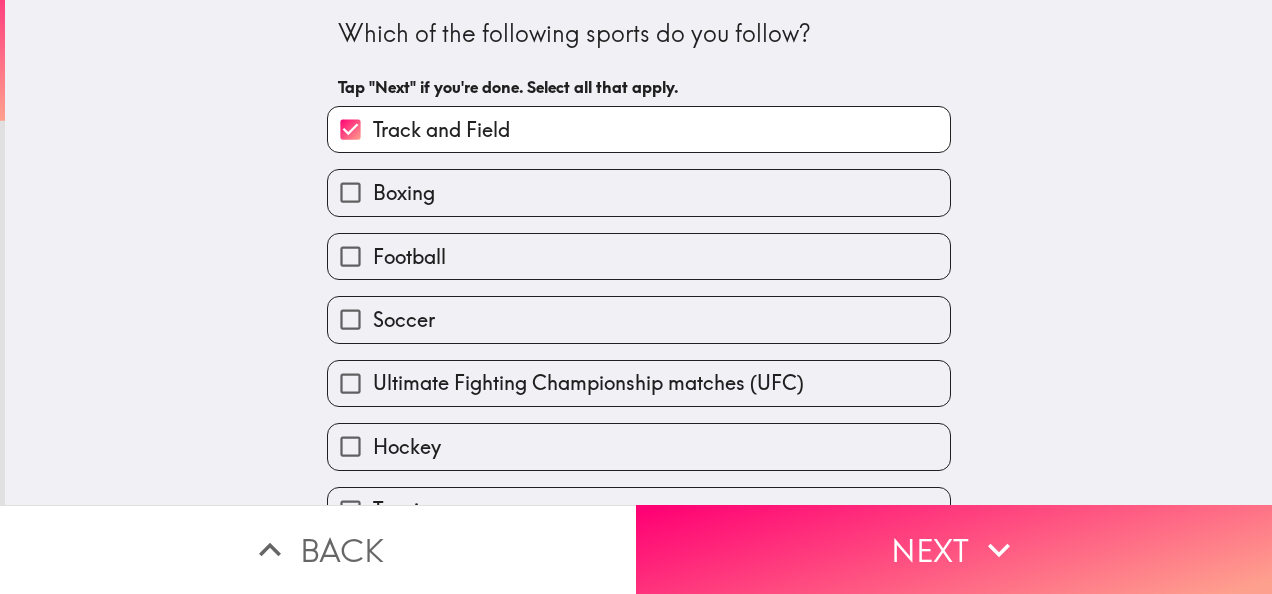 click on "Football" at bounding box center [639, 256] 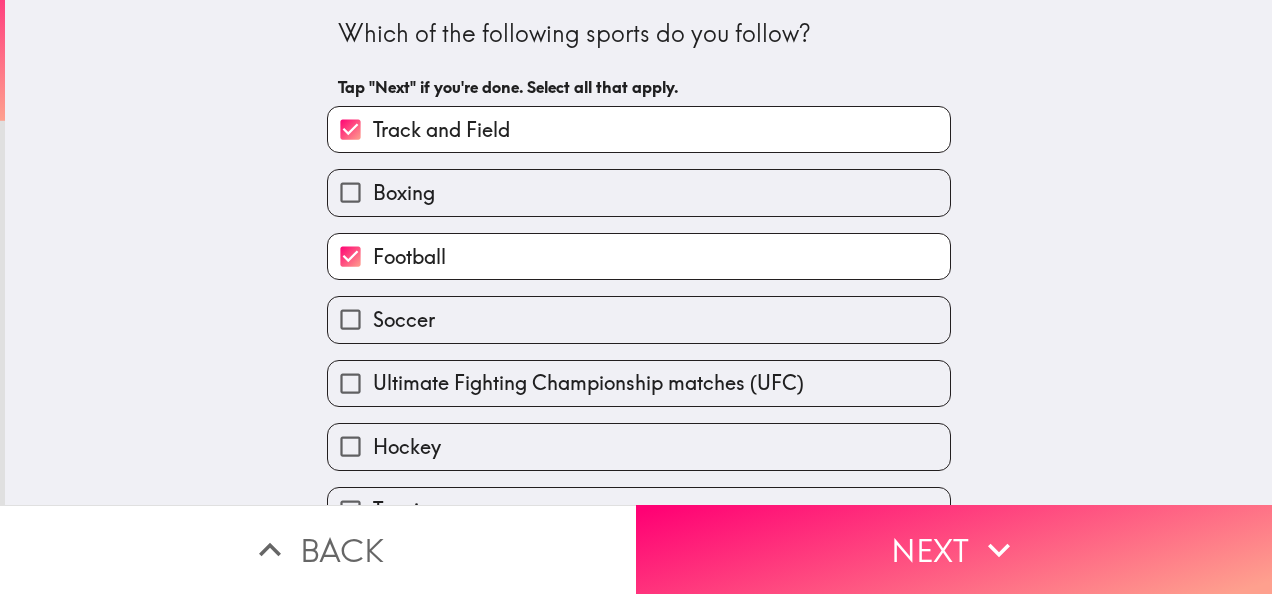 click on "Ultimate Fighting Championship matches (UFC)" at bounding box center [631, 375] 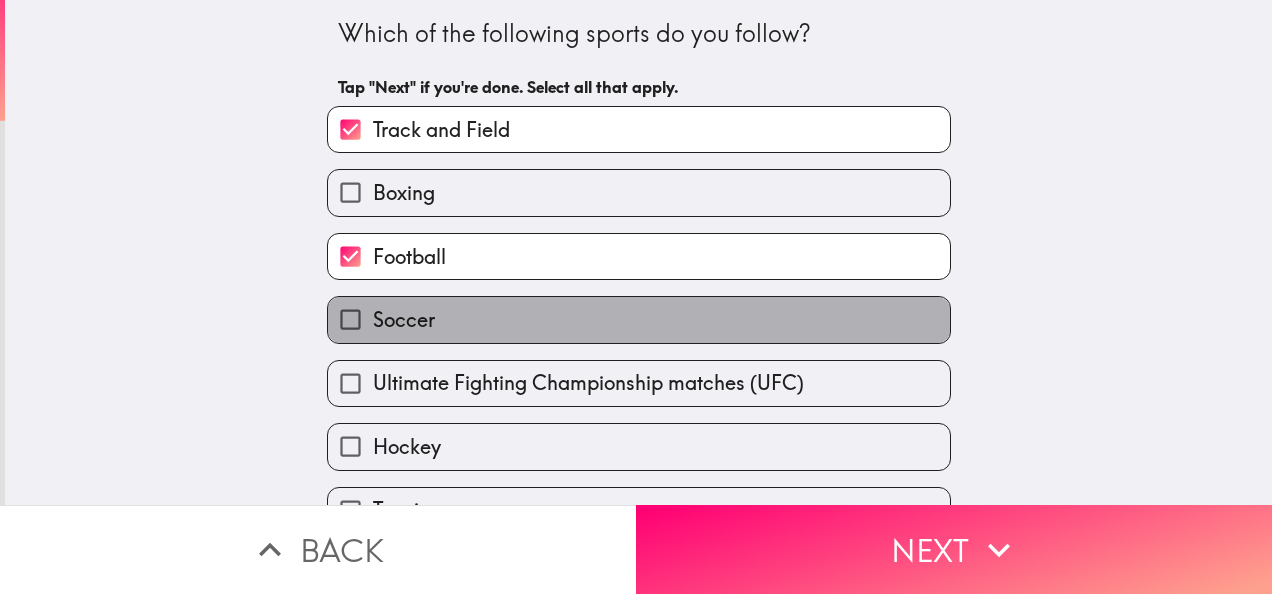 click on "Soccer" at bounding box center [639, 319] 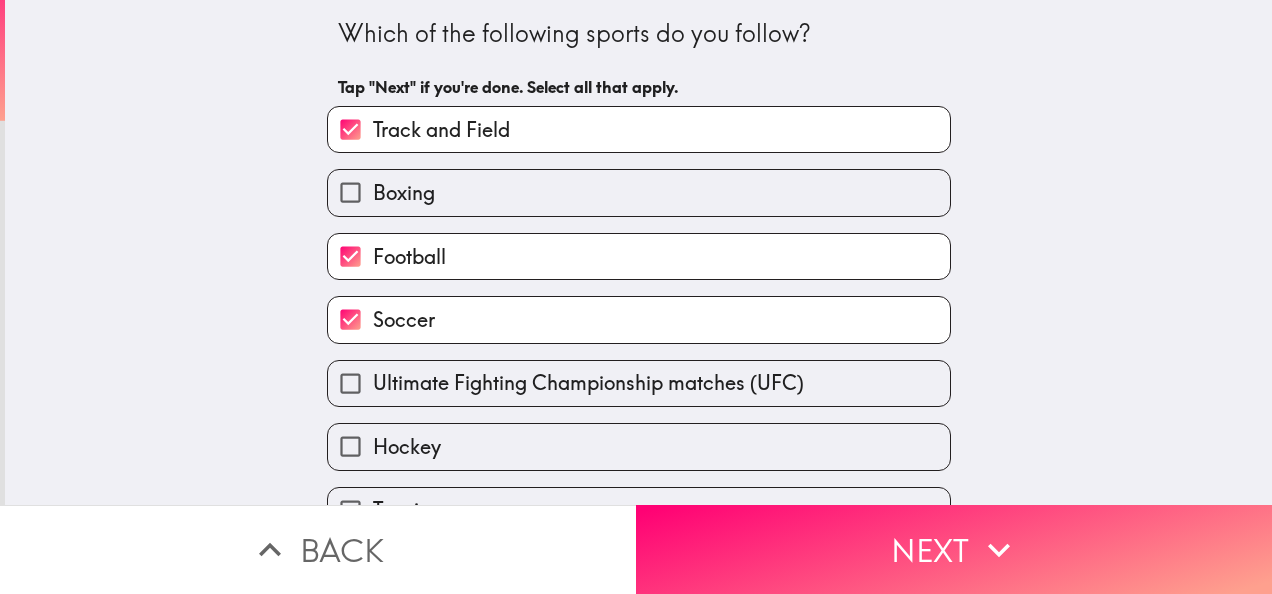 click on "Ultimate Fighting Championship matches (UFC)" at bounding box center [639, 383] 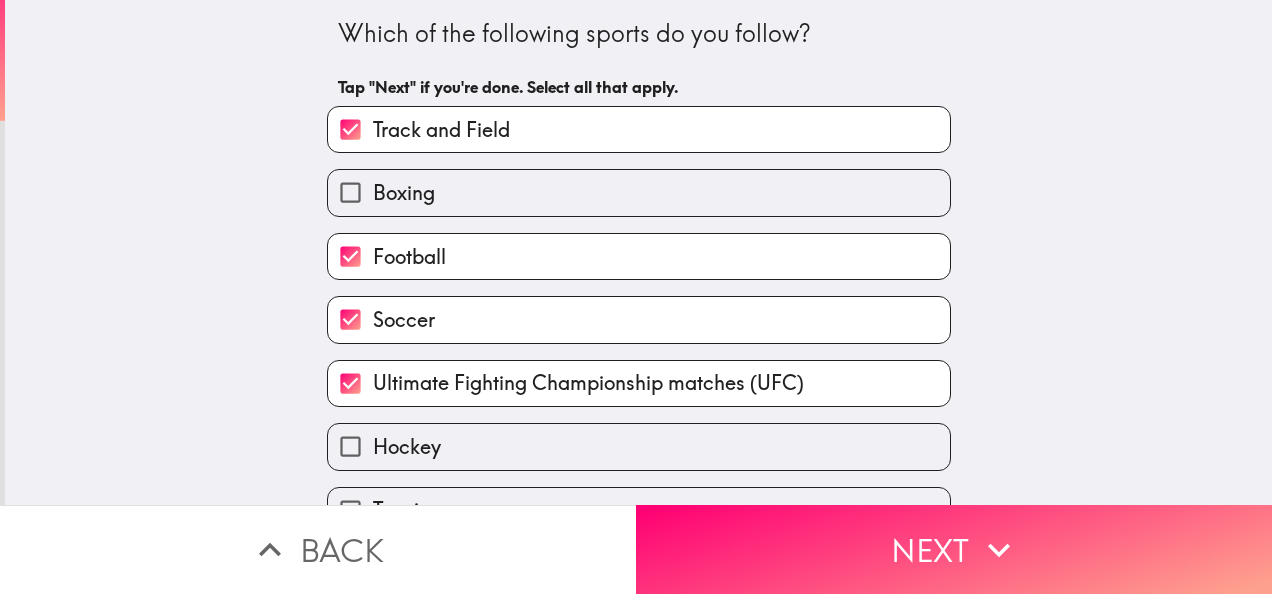 click on "Hockey" at bounding box center (639, 446) 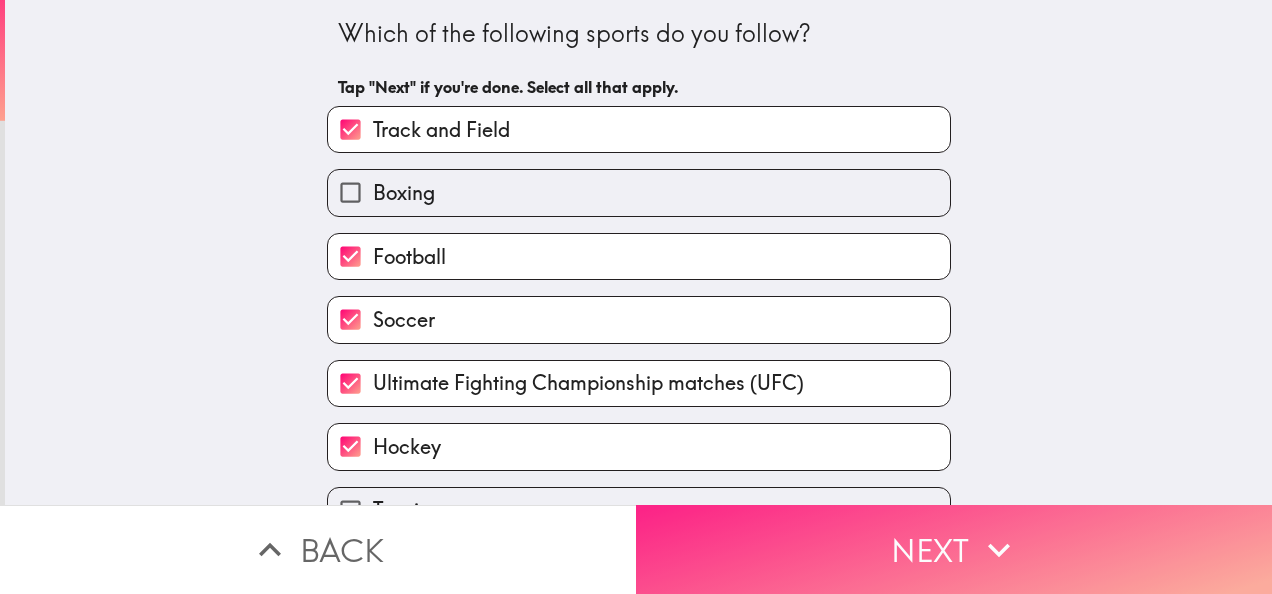 click on "Next" at bounding box center (954, 549) 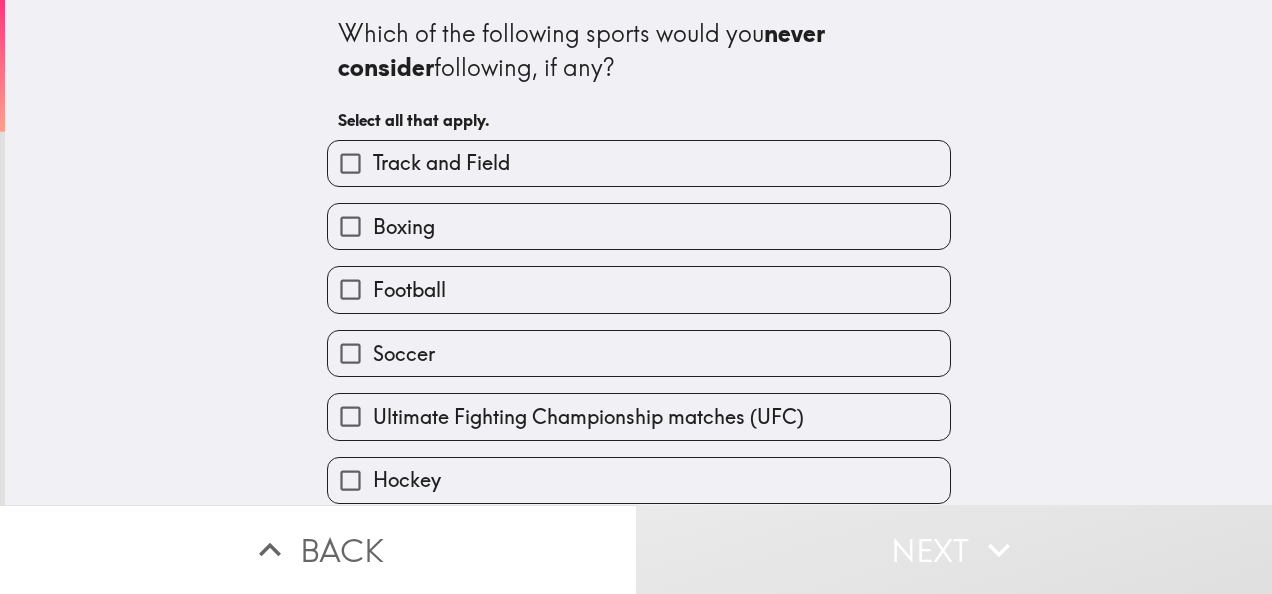 click on "Boxing" at bounding box center [404, 227] 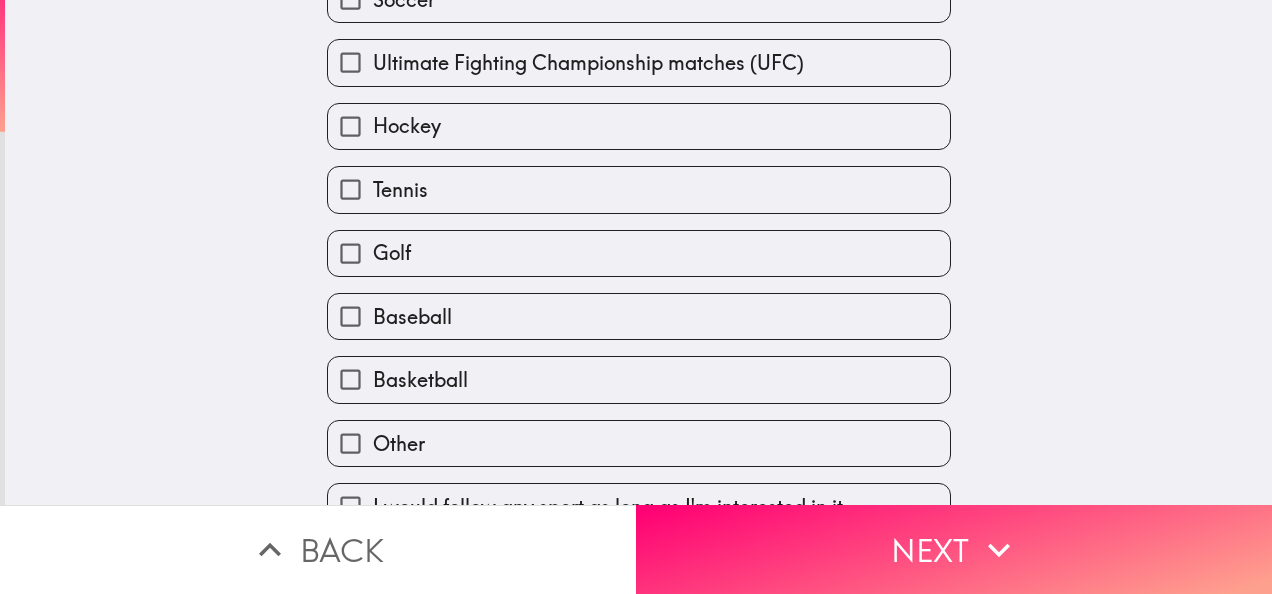 scroll, scrollTop: 402, scrollLeft: 0, axis: vertical 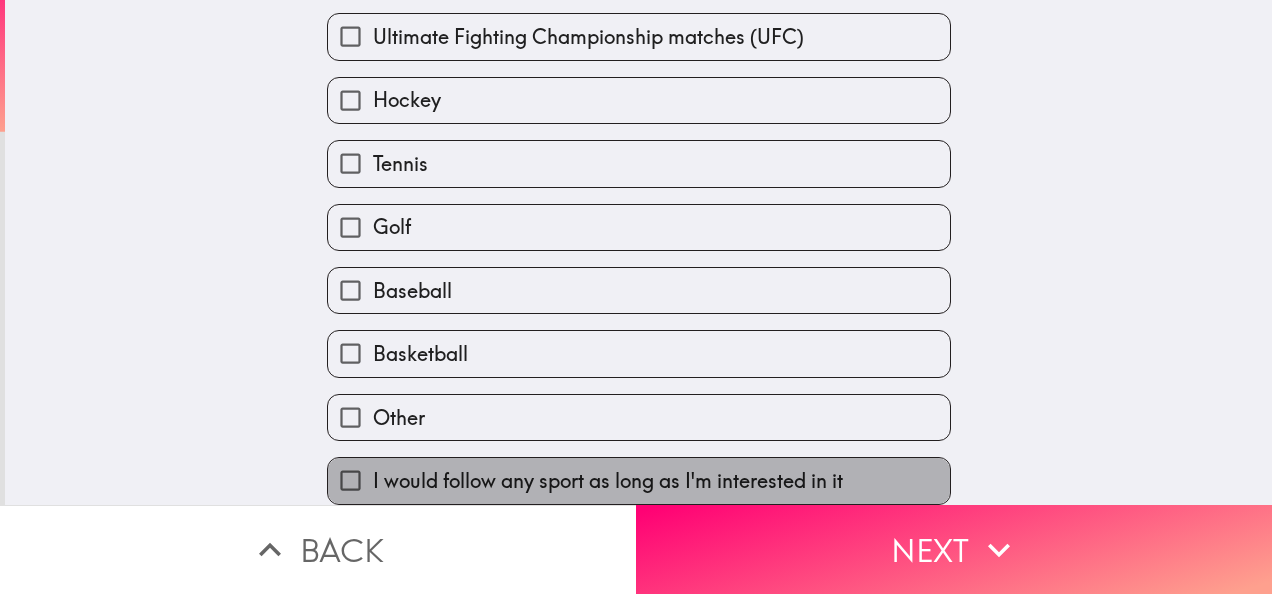 click on "I would follow any sport as long as I'm interested in it" at bounding box center [608, 481] 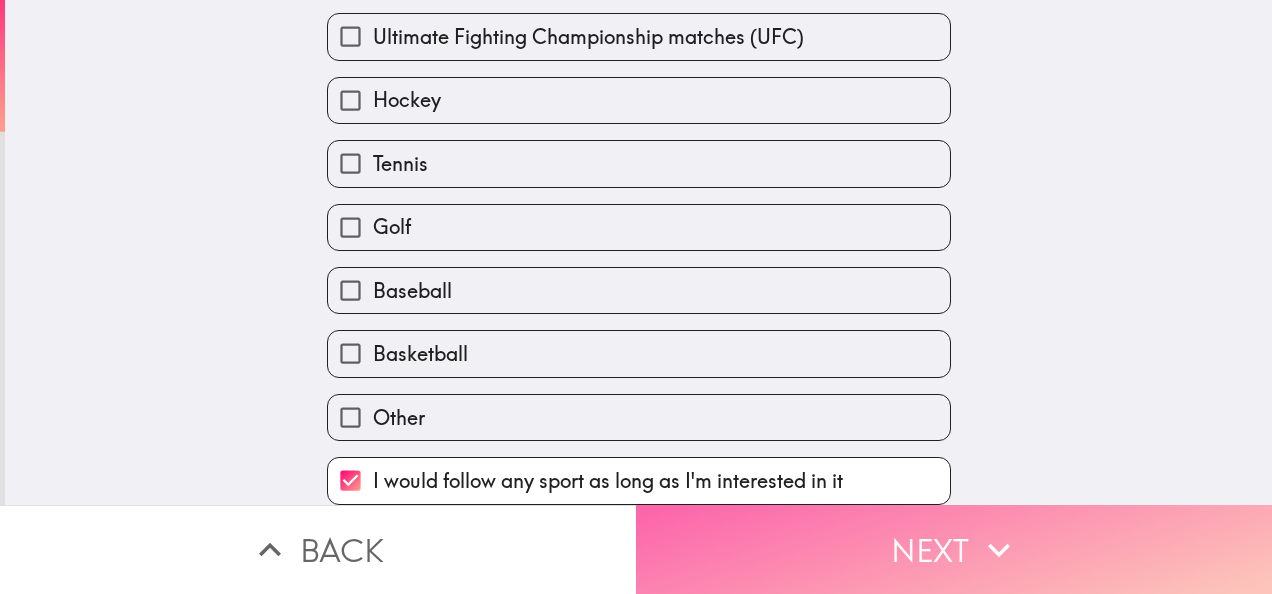 click on "Next" at bounding box center [954, 549] 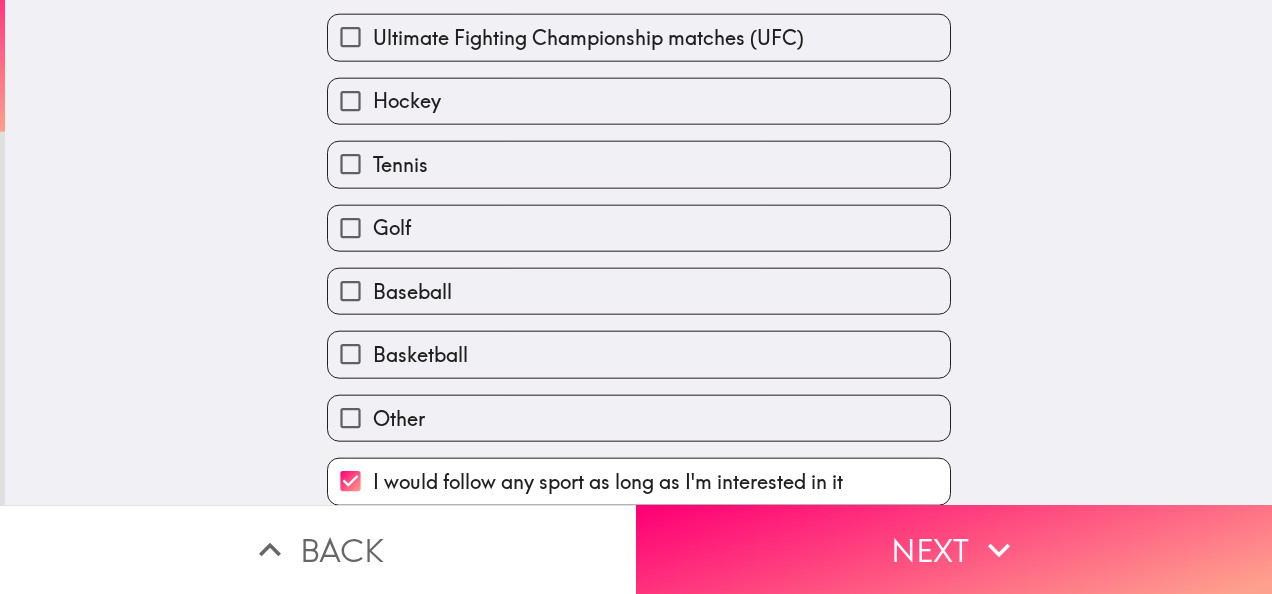 scroll, scrollTop: 0, scrollLeft: 0, axis: both 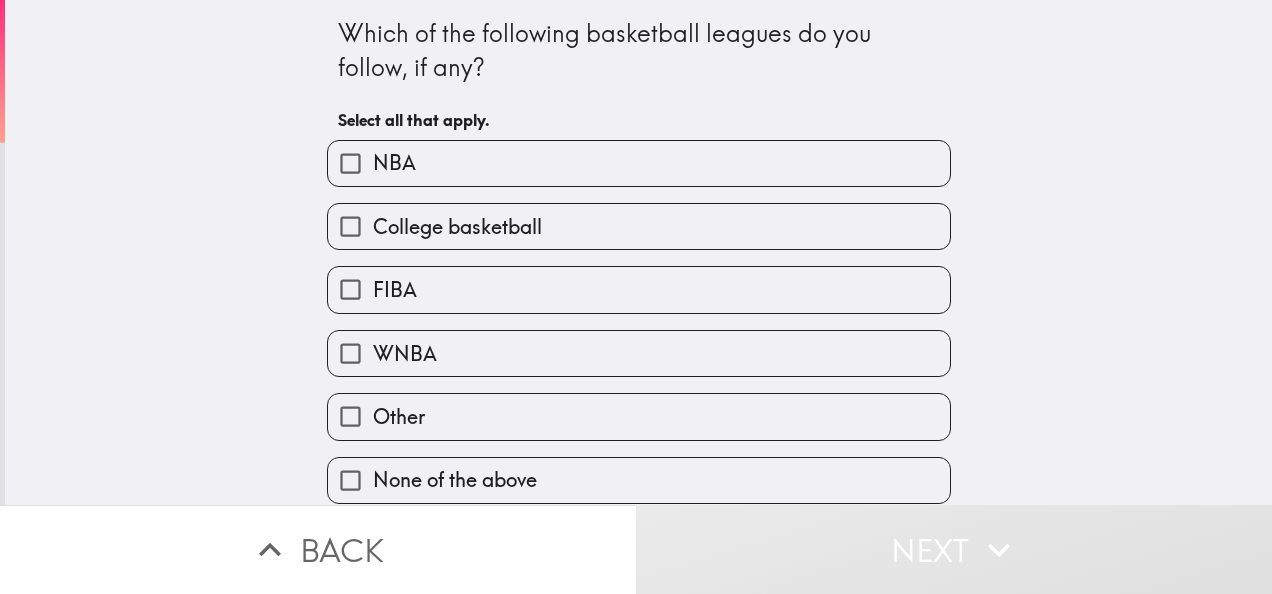 click on "NBA" at bounding box center (631, 155) 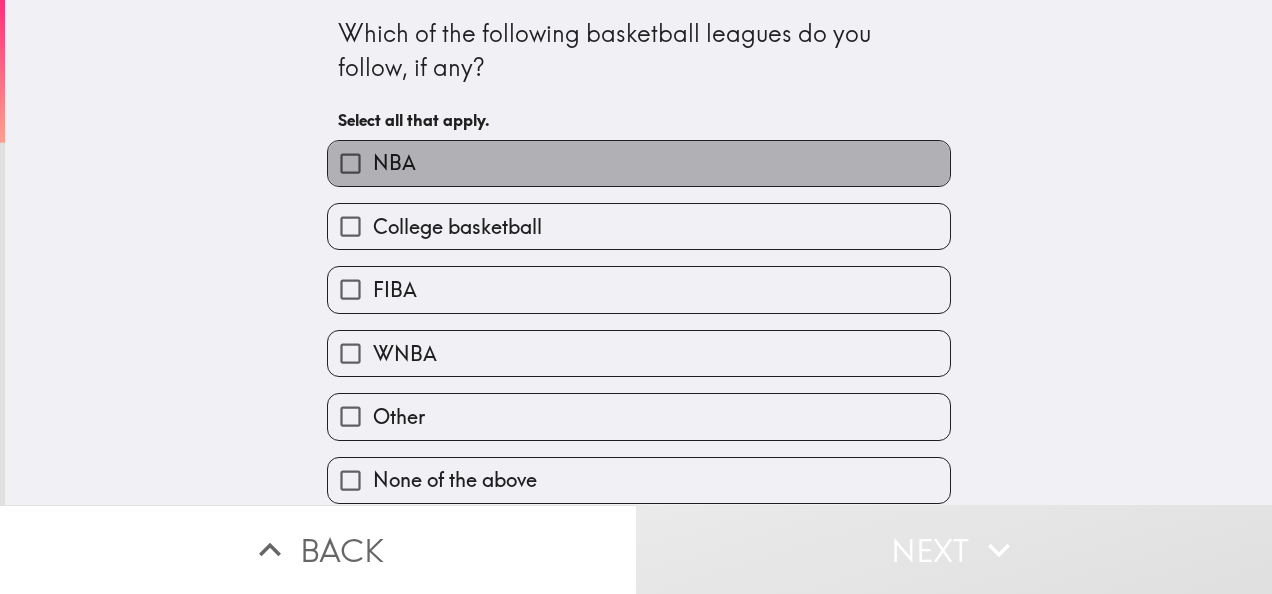 click on "NBA" at bounding box center (639, 163) 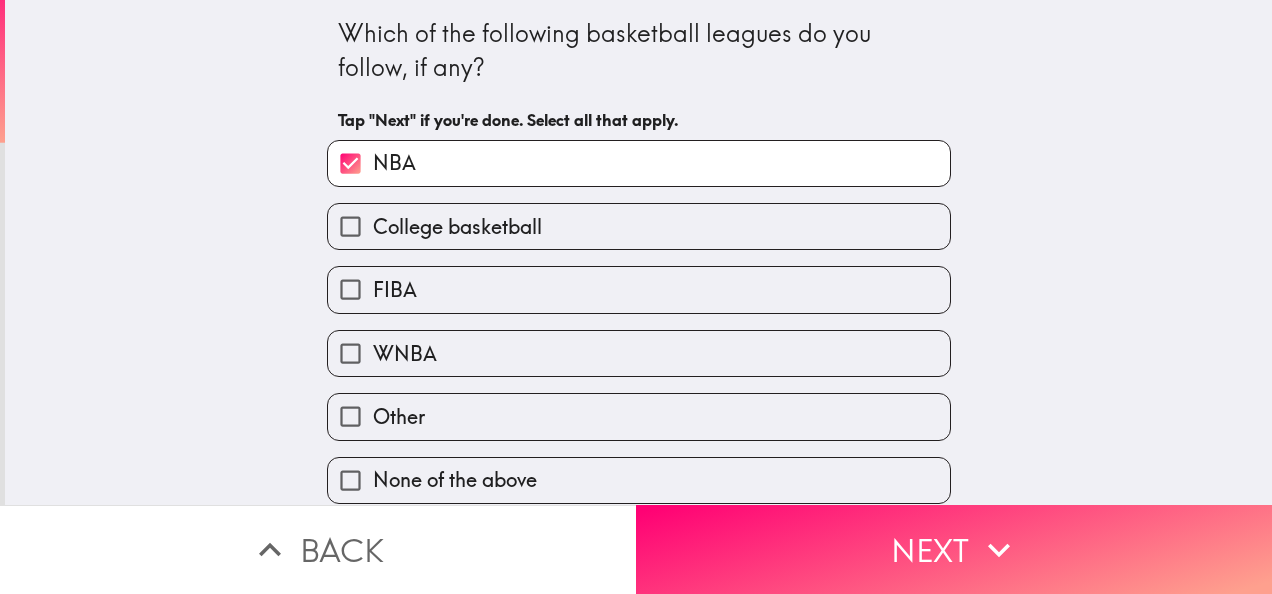 click on "FIBA" at bounding box center [639, 289] 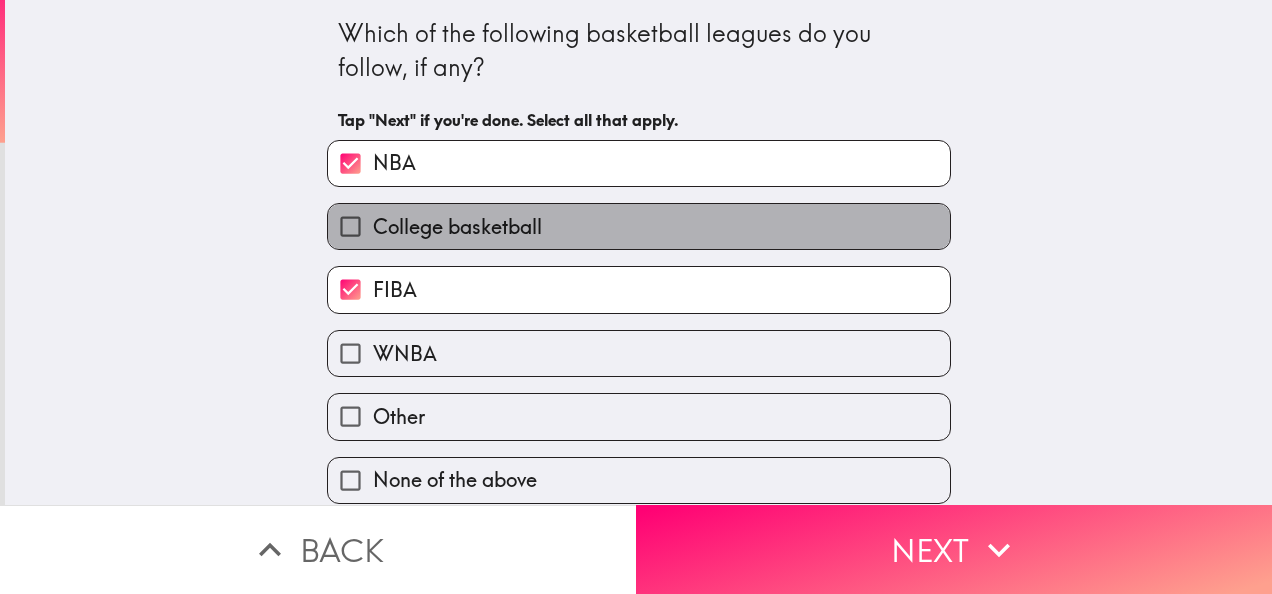 click on "College basketball" at bounding box center (639, 226) 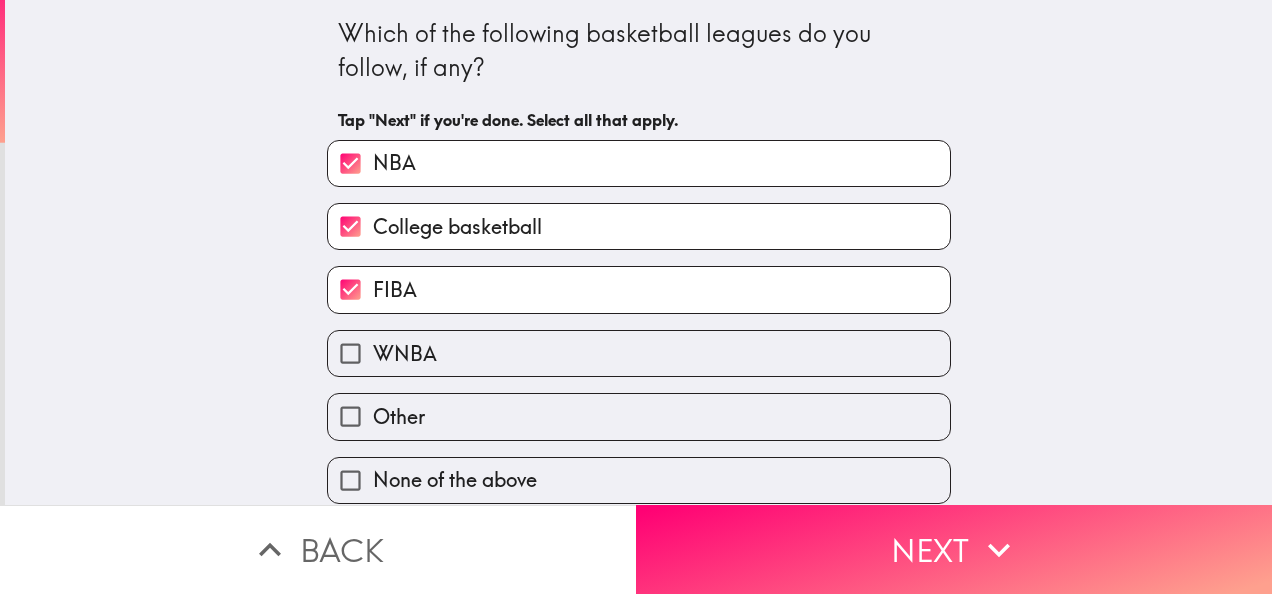 scroll, scrollTop: 18, scrollLeft: 0, axis: vertical 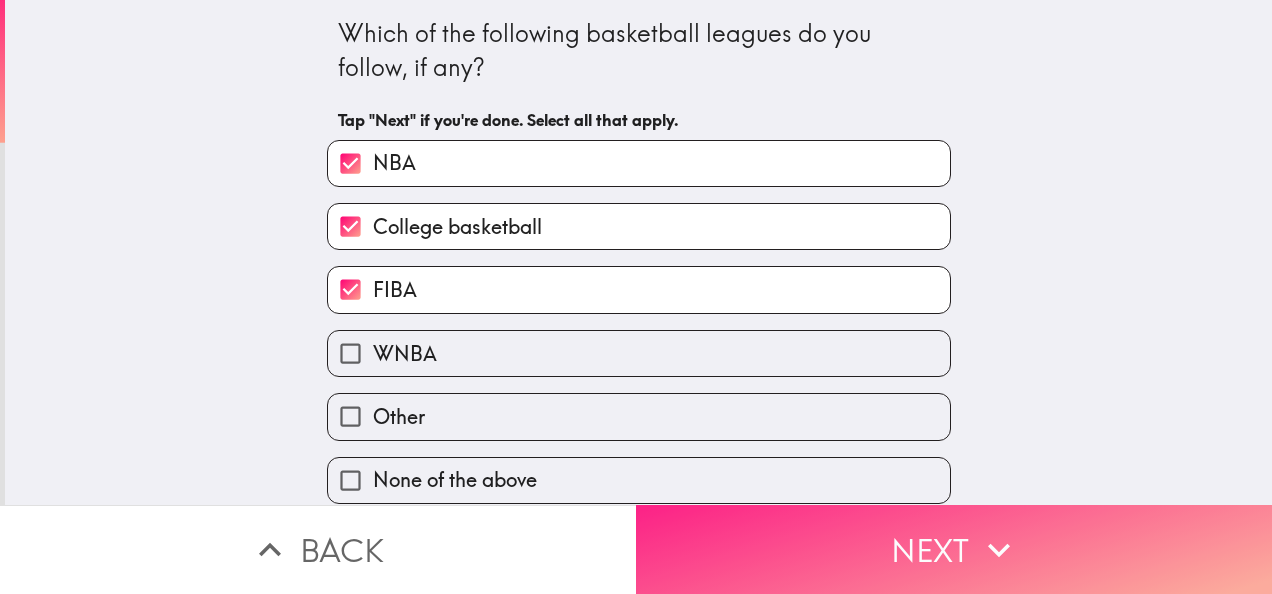 click on "Next" at bounding box center [954, 549] 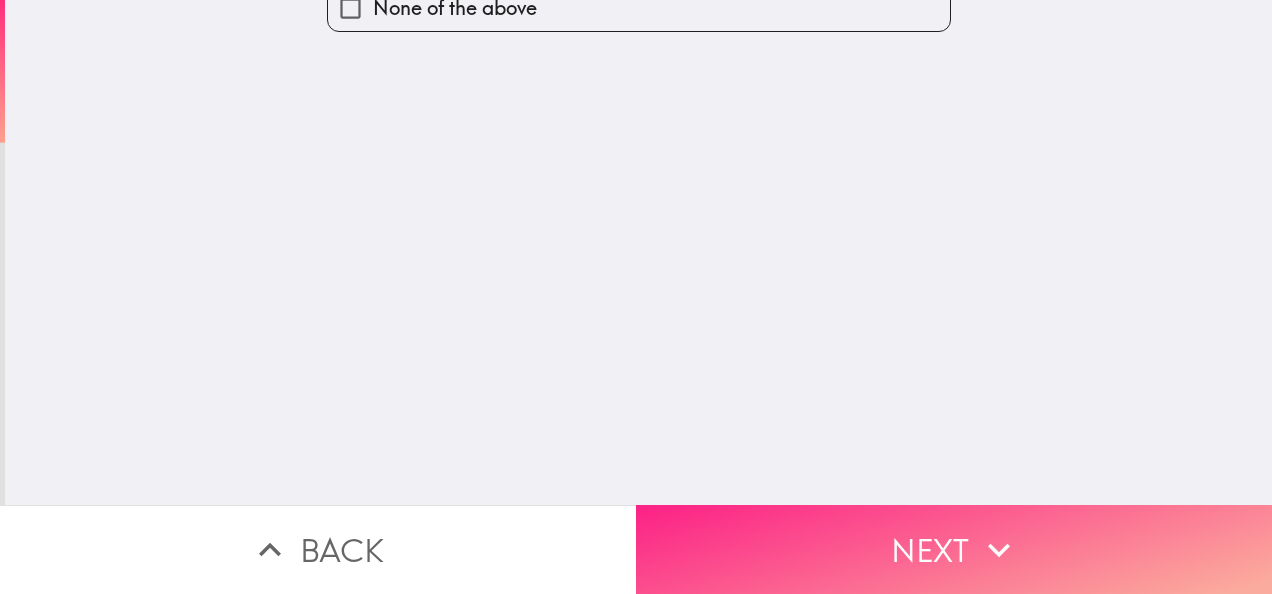 scroll, scrollTop: 0, scrollLeft: 0, axis: both 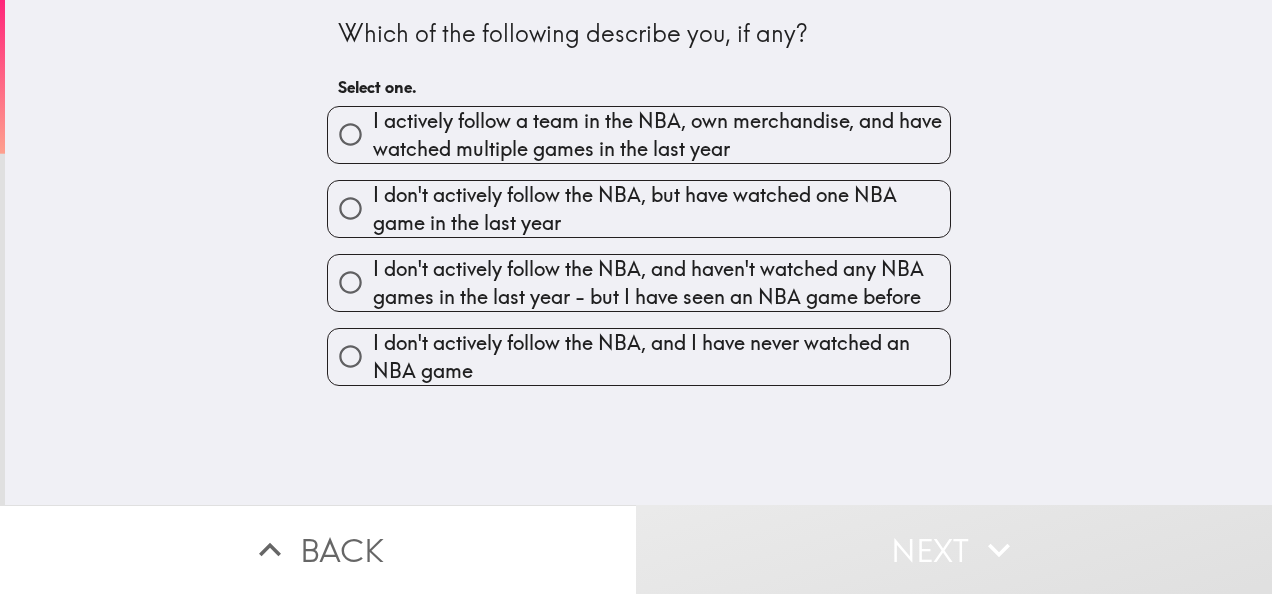 click on "I actively follow a team in the NBA, own merchandise, and have watched multiple games in the last year" at bounding box center (661, 135) 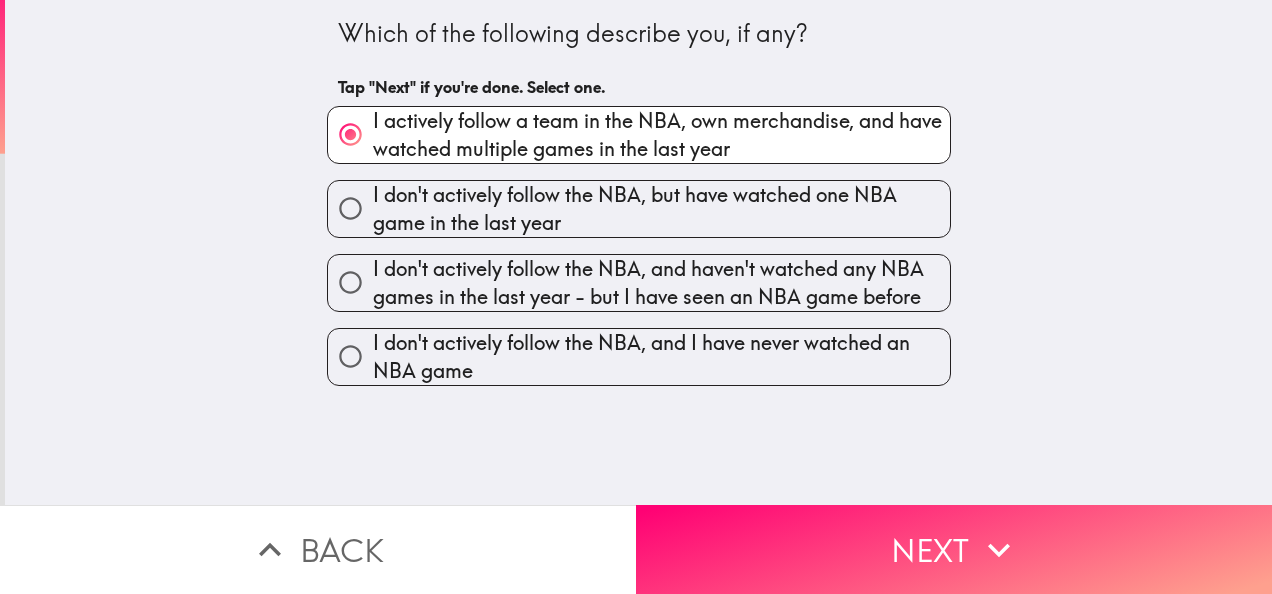 click on "I don't actively follow the NBA, but have watched one NBA game in the last year" at bounding box center [661, 209] 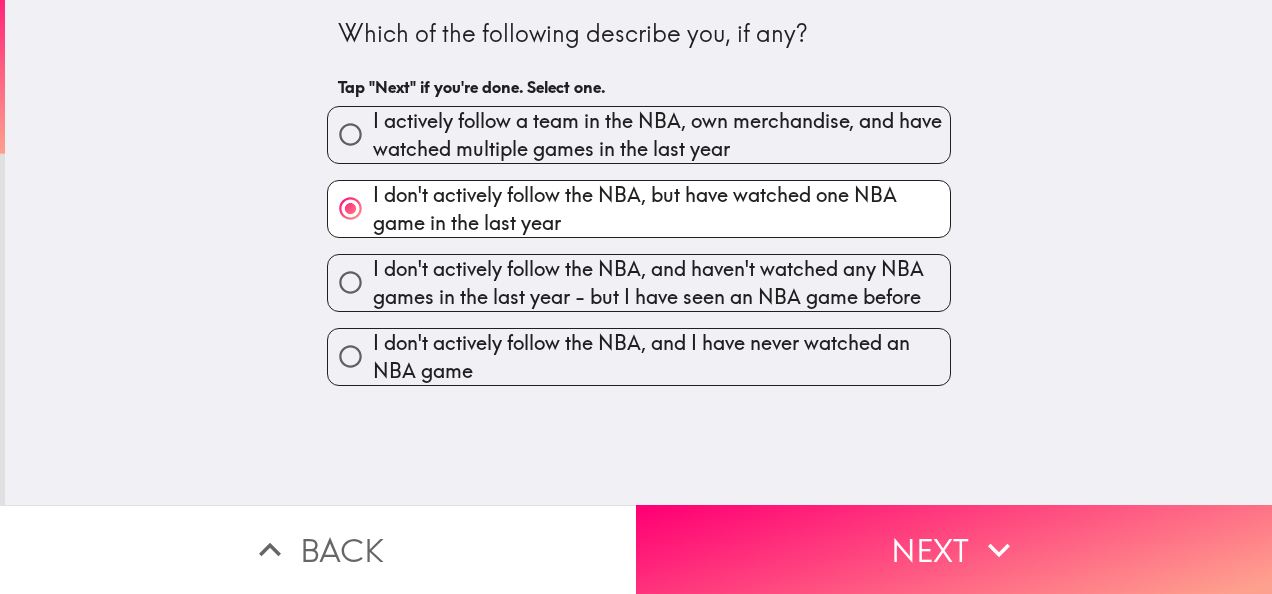 click on "I actively follow a team in the NBA, own merchandise, and have watched multiple games in the last year" at bounding box center (661, 135) 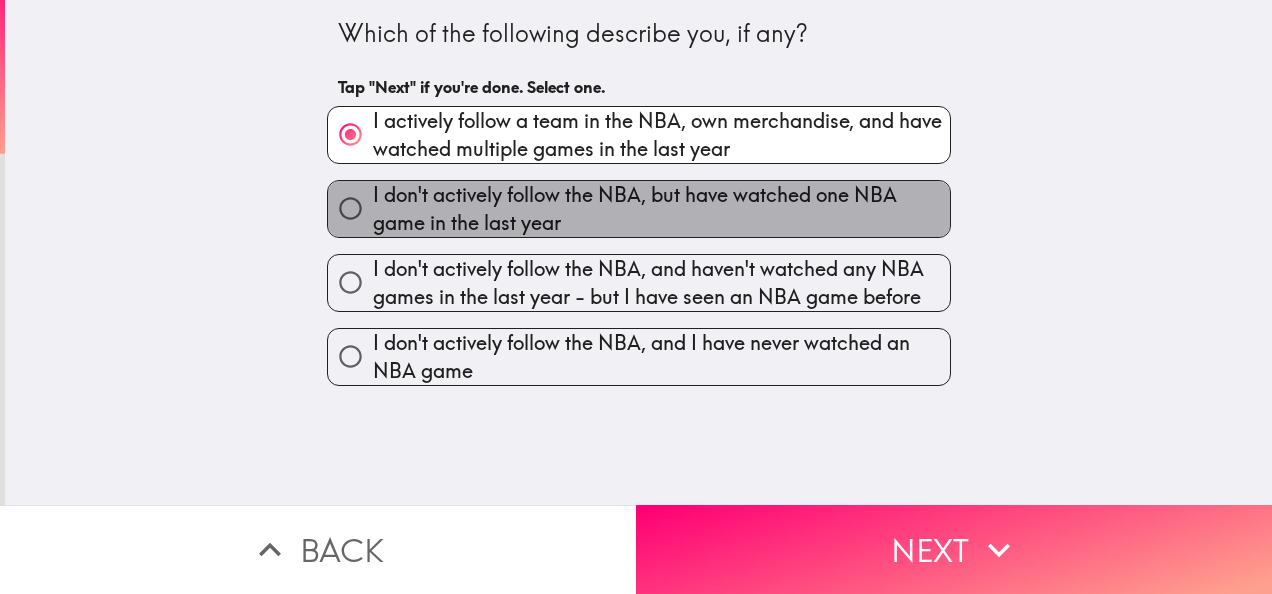click on "I don't actively follow the NBA, but have watched one NBA game in the last year" at bounding box center [661, 209] 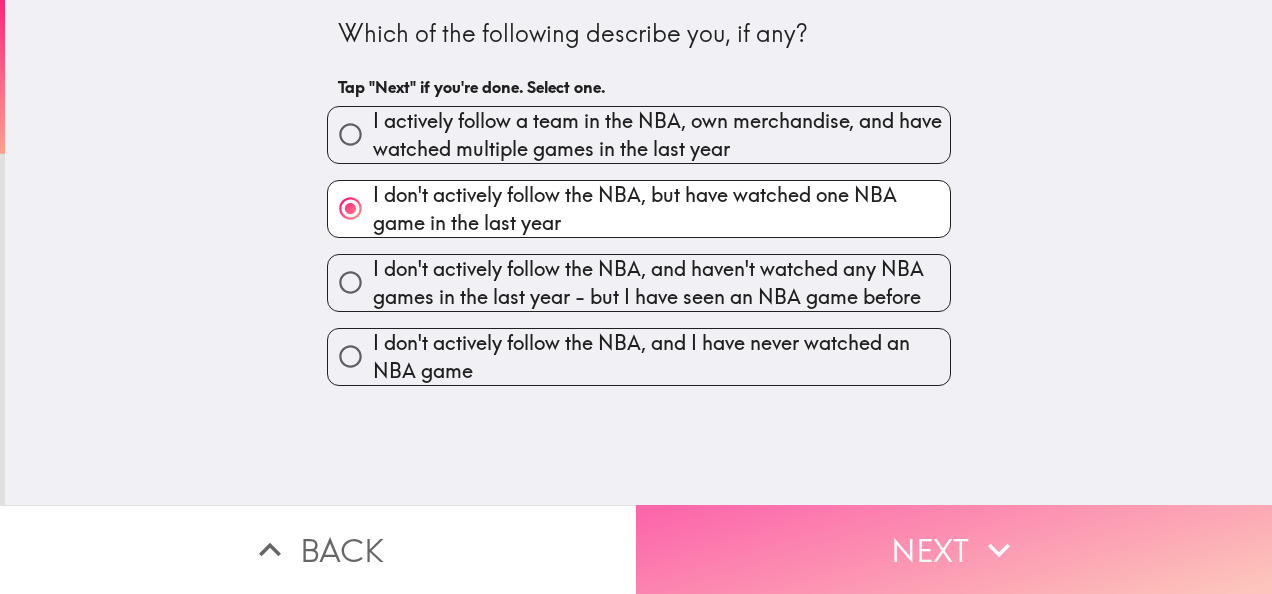 click on "Next" at bounding box center [954, 549] 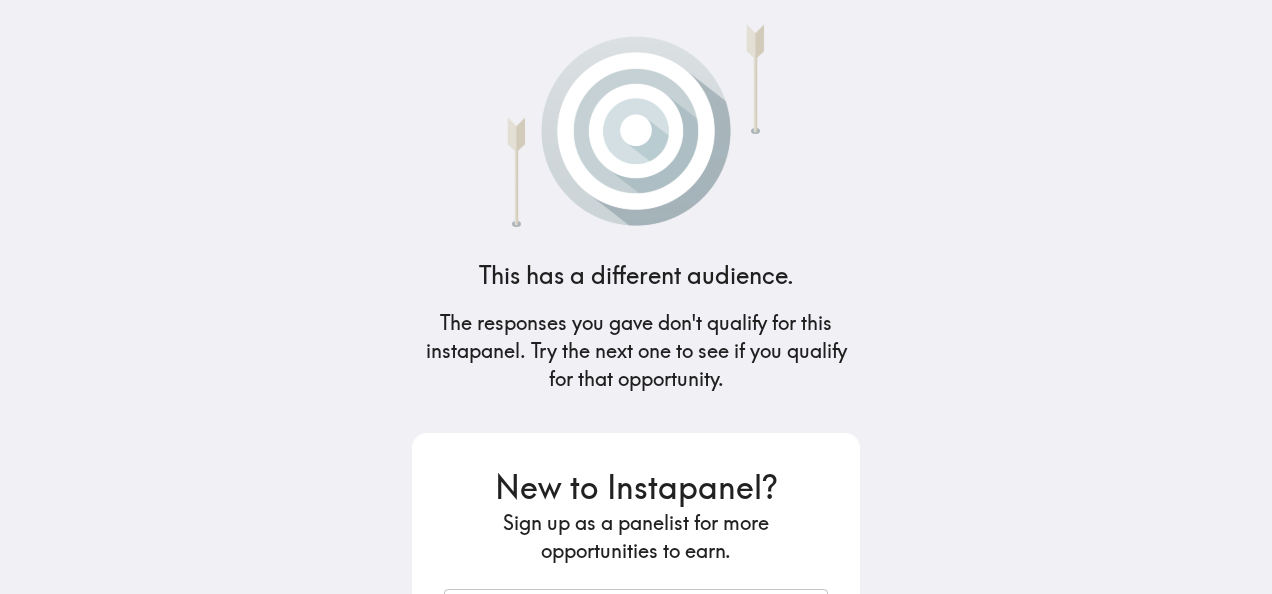 click on "New to Instapanel?" at bounding box center [636, 487] 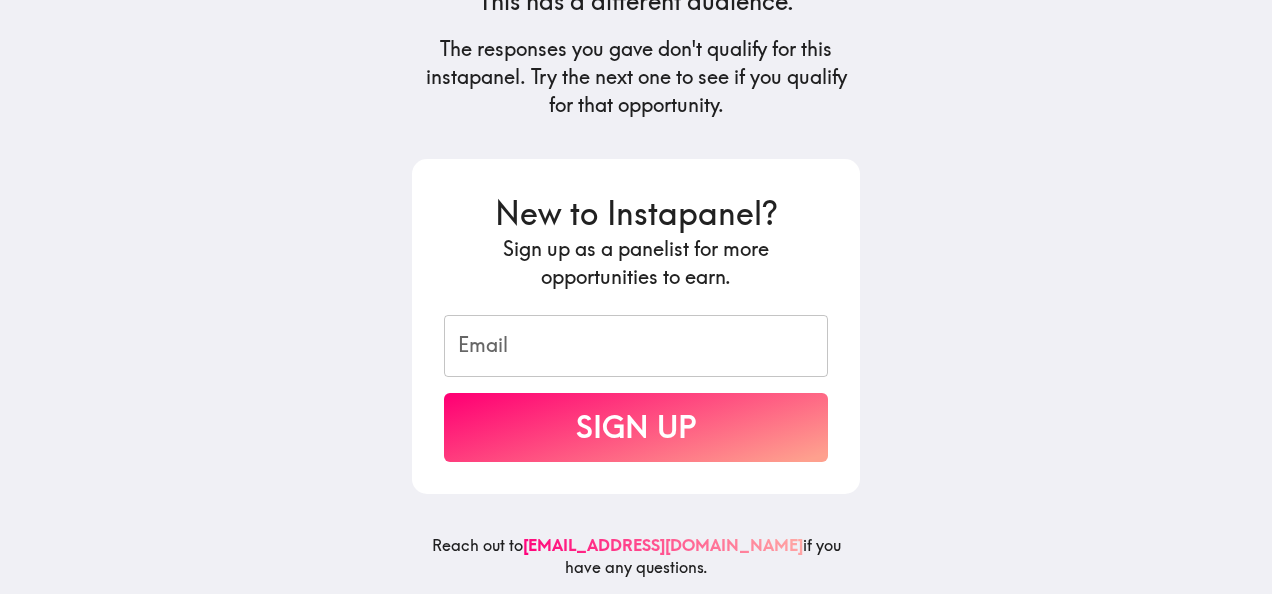 scroll, scrollTop: 290, scrollLeft: 0, axis: vertical 